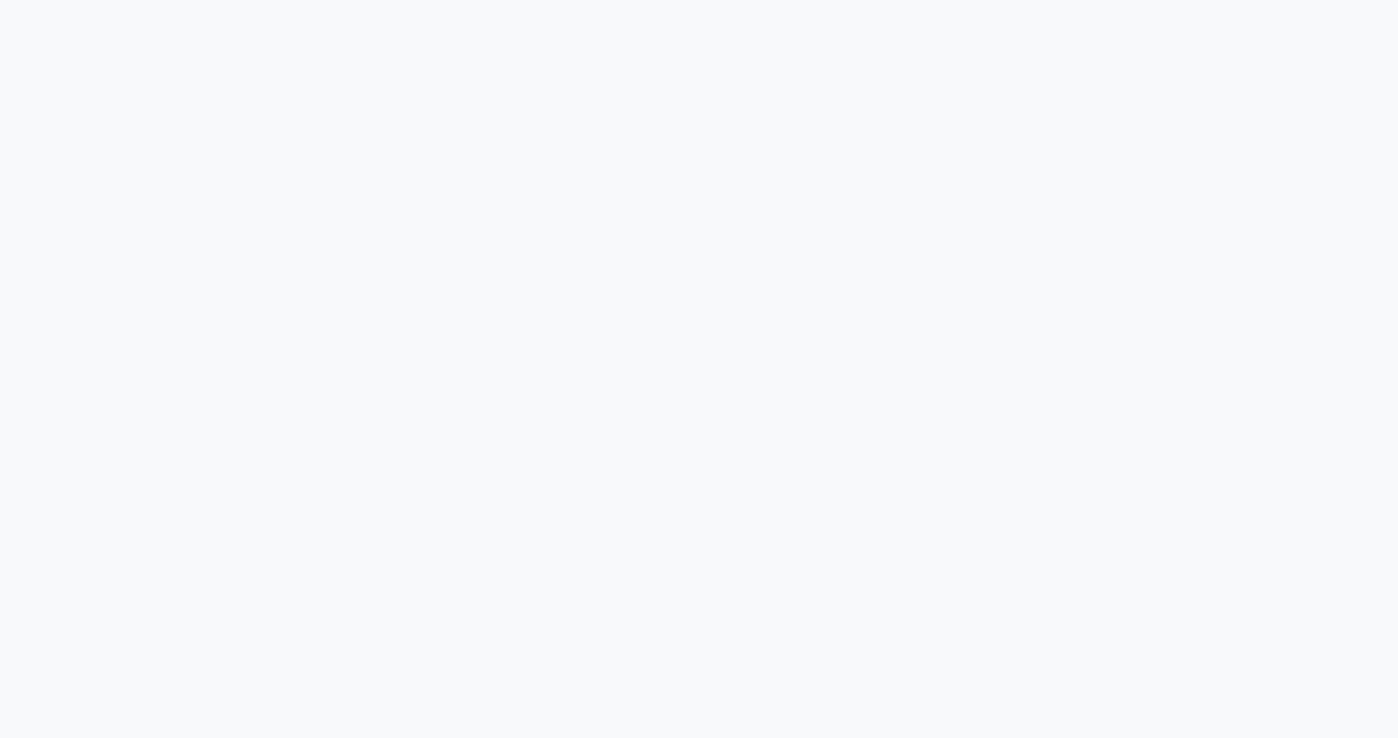 scroll, scrollTop: 0, scrollLeft: 0, axis: both 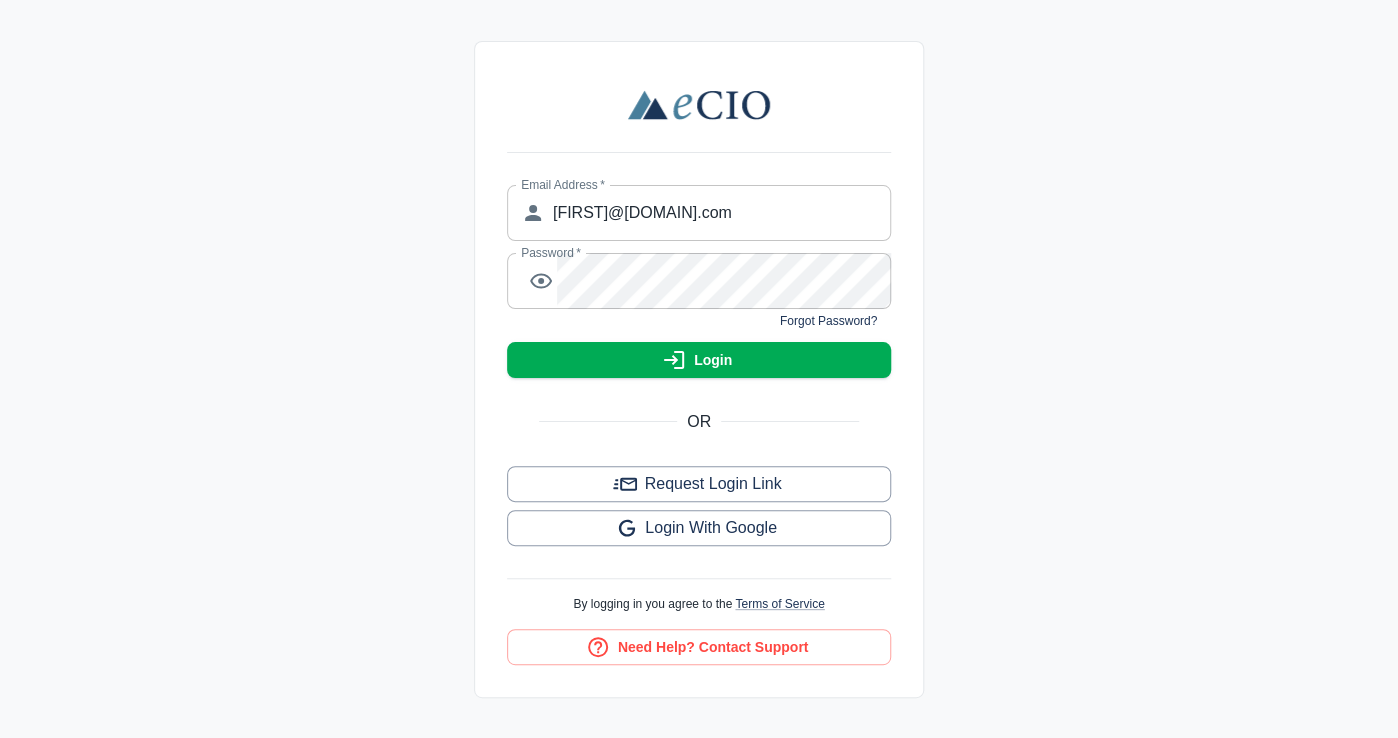 click on "Email Address   * ​ [EMAIL] Email Address   * Password   * ​ Password   * Forgot Password? Login" at bounding box center (699, 281) 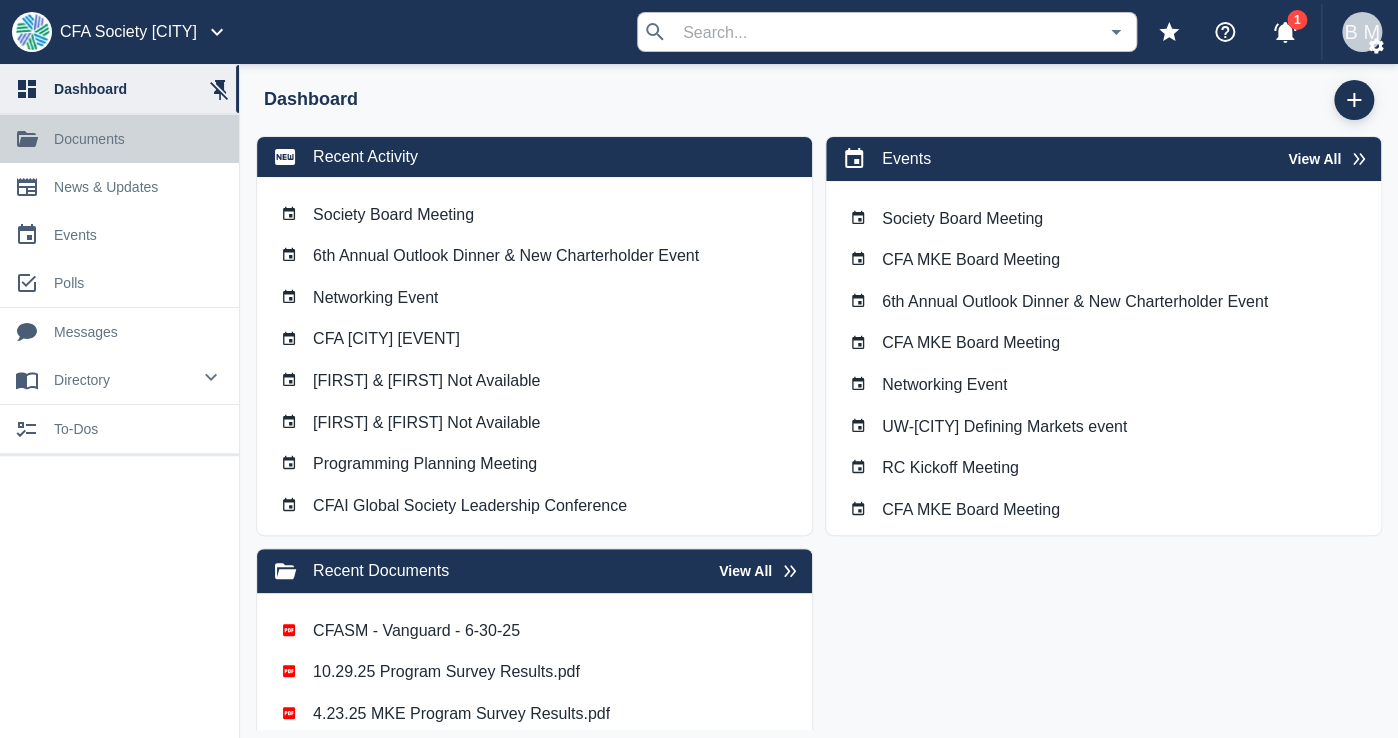 click on "documents" at bounding box center [138, 139] 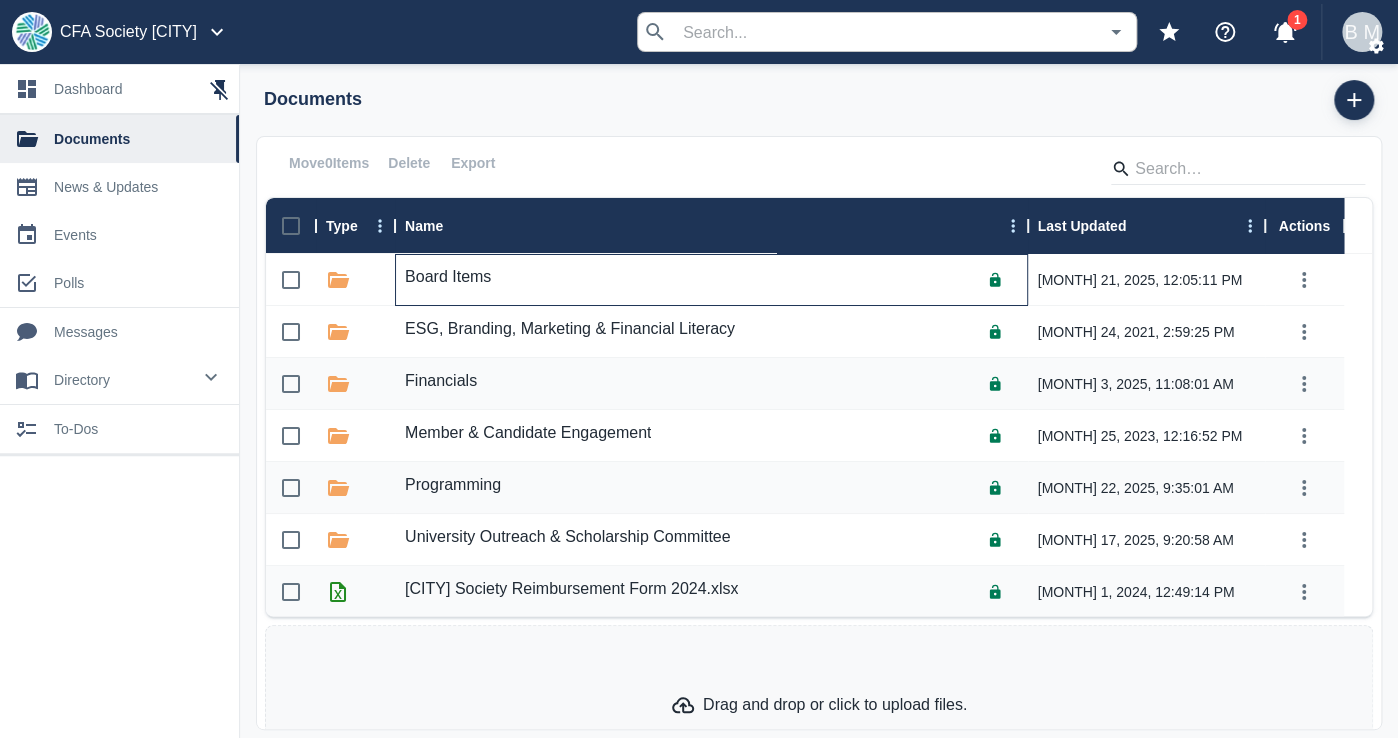 click on "Board Items" at bounding box center [448, 277] 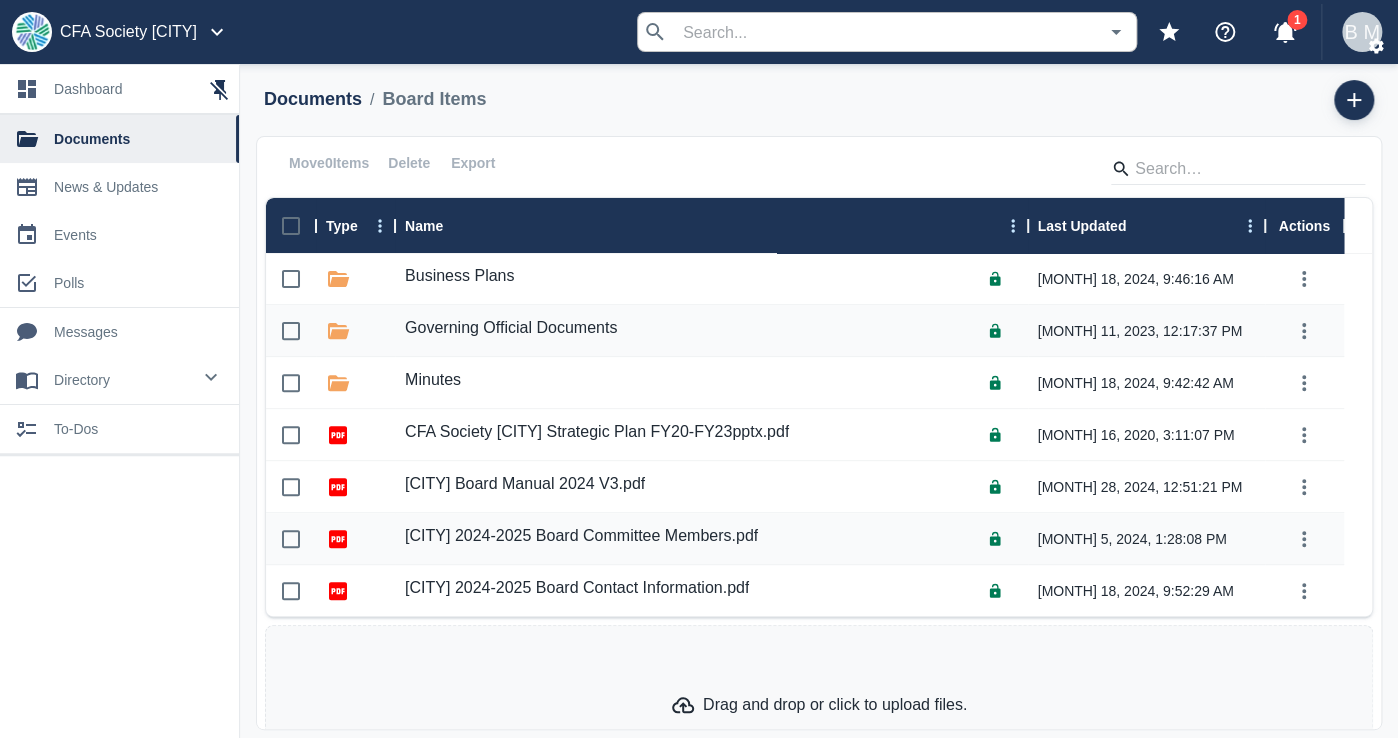 scroll, scrollTop: 380, scrollLeft: 0, axis: vertical 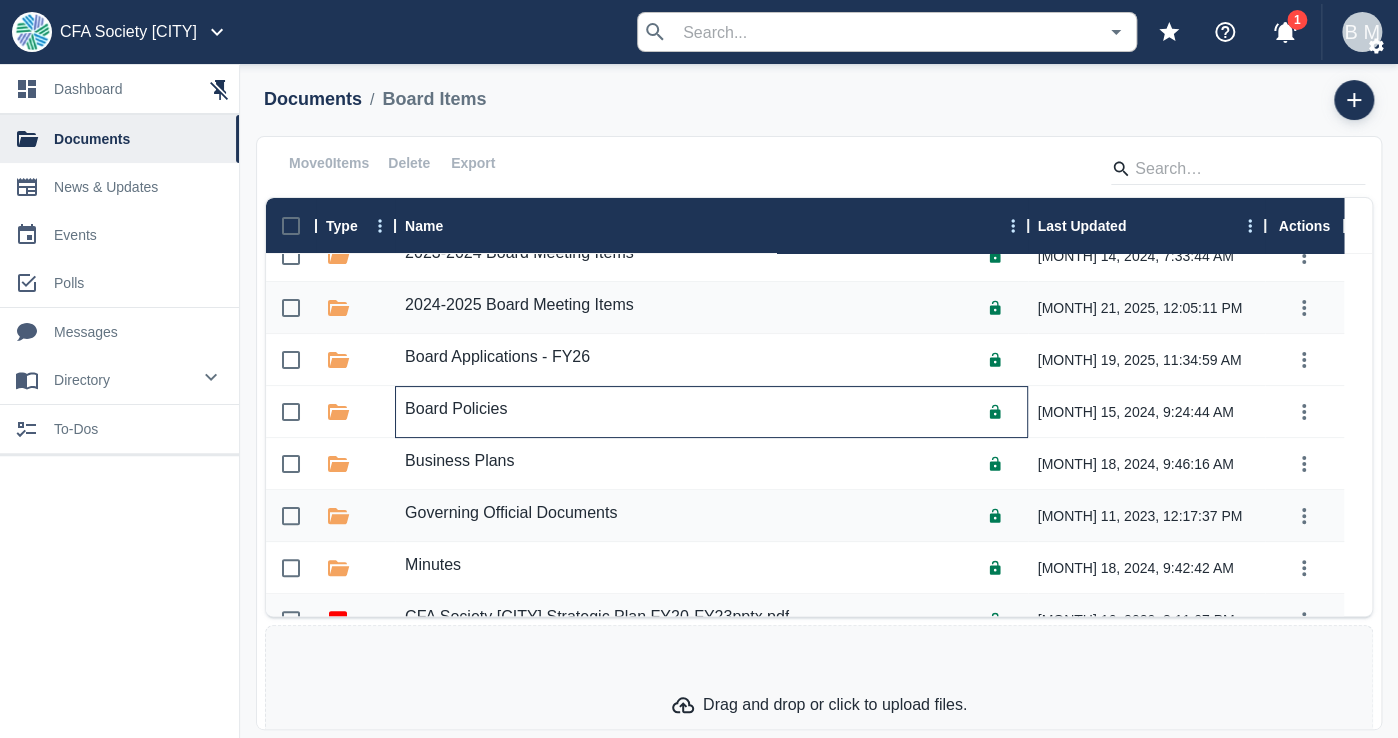 click on "Board Policies" at bounding box center [456, 409] 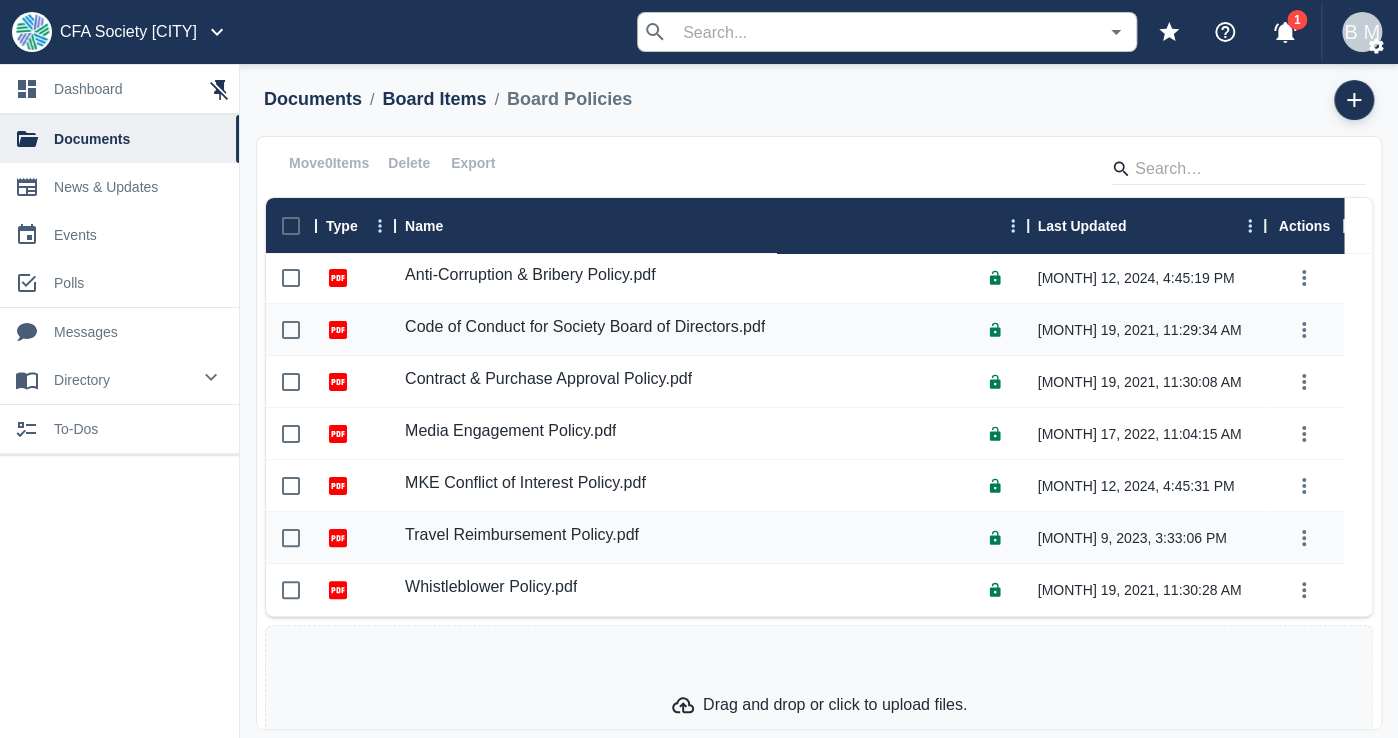 scroll, scrollTop: 157, scrollLeft: 0, axis: vertical 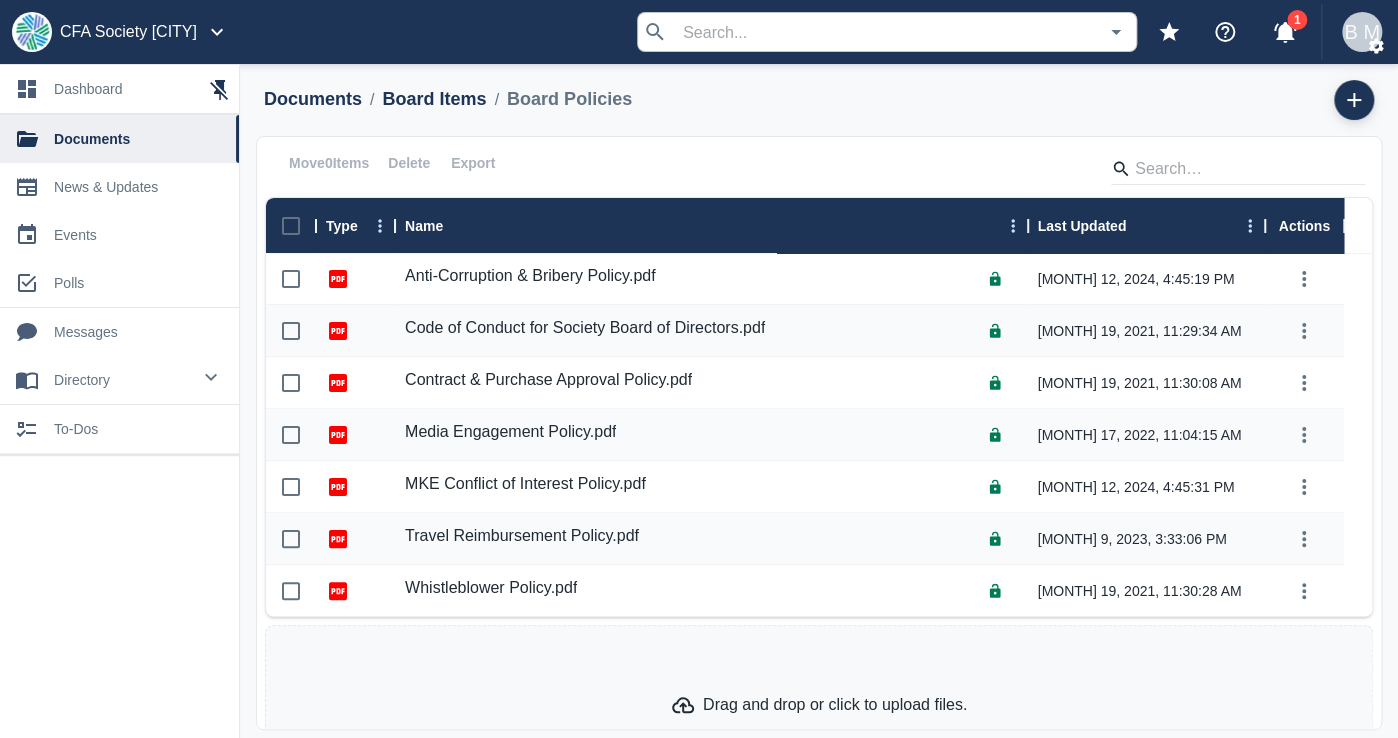 click on "Board Items" at bounding box center (434, 99) 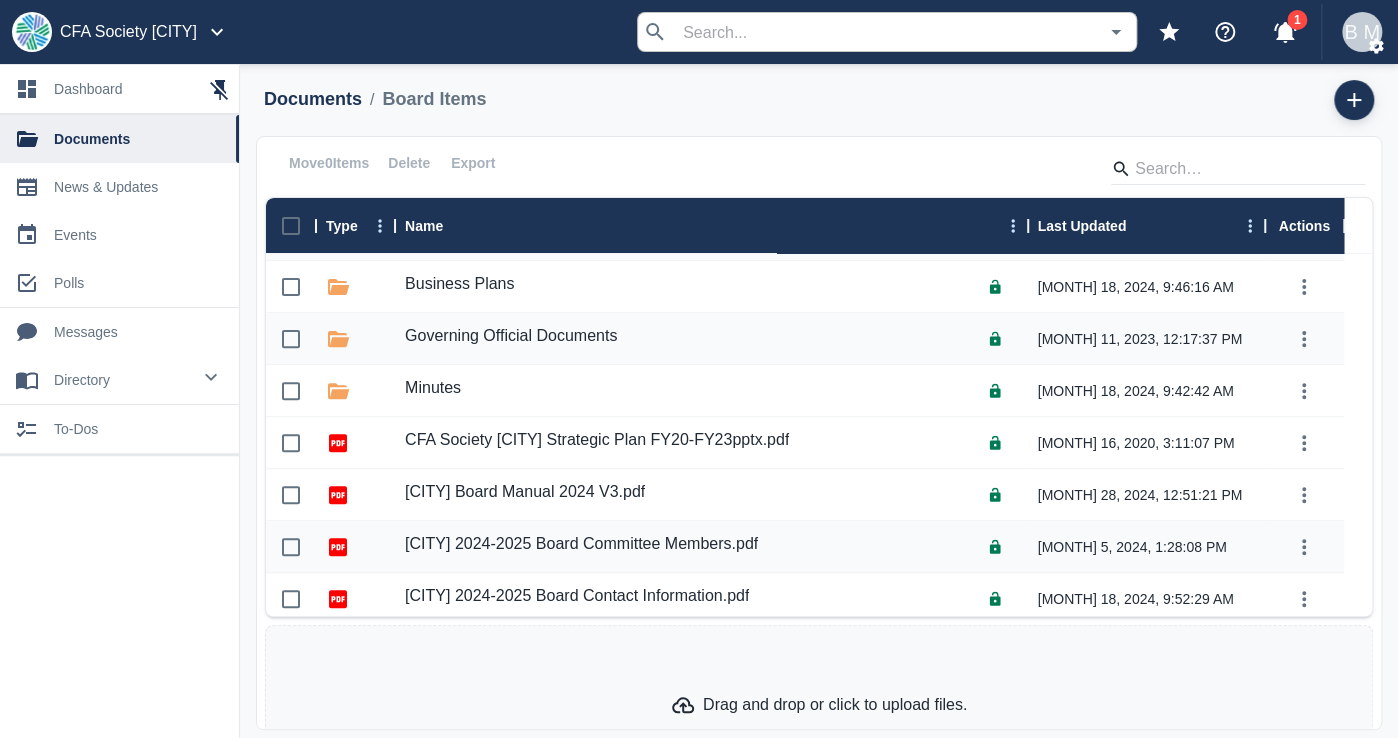 scroll, scrollTop: 380, scrollLeft: 0, axis: vertical 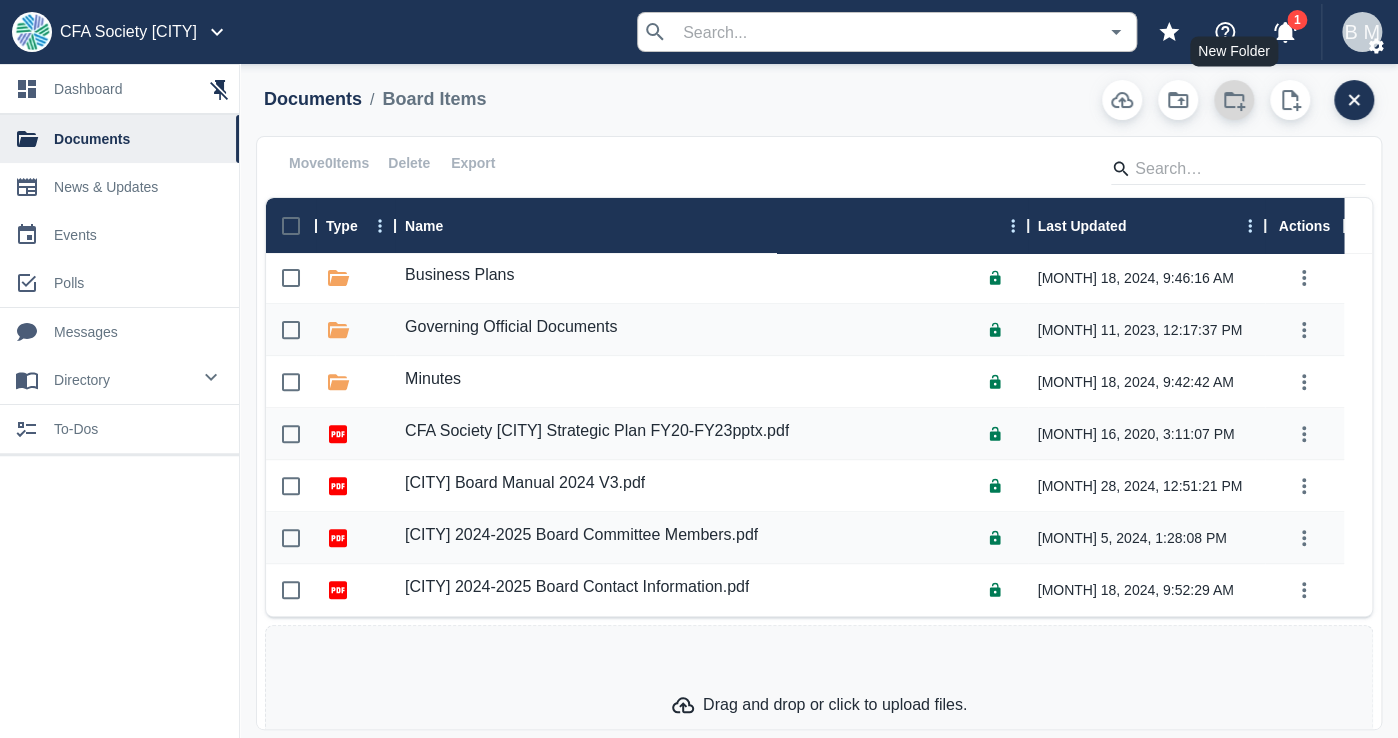 click at bounding box center (1234, 101) 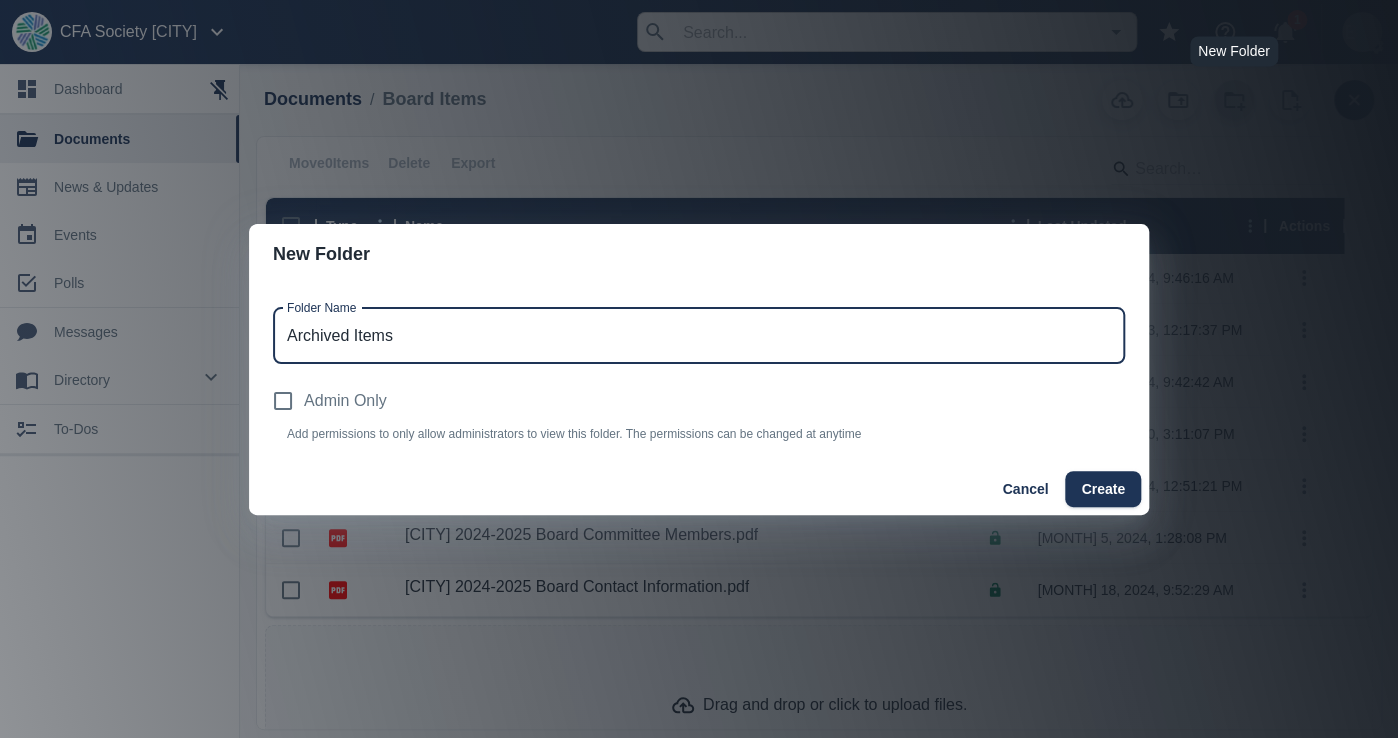 click on "Archived Items" at bounding box center (699, 336) 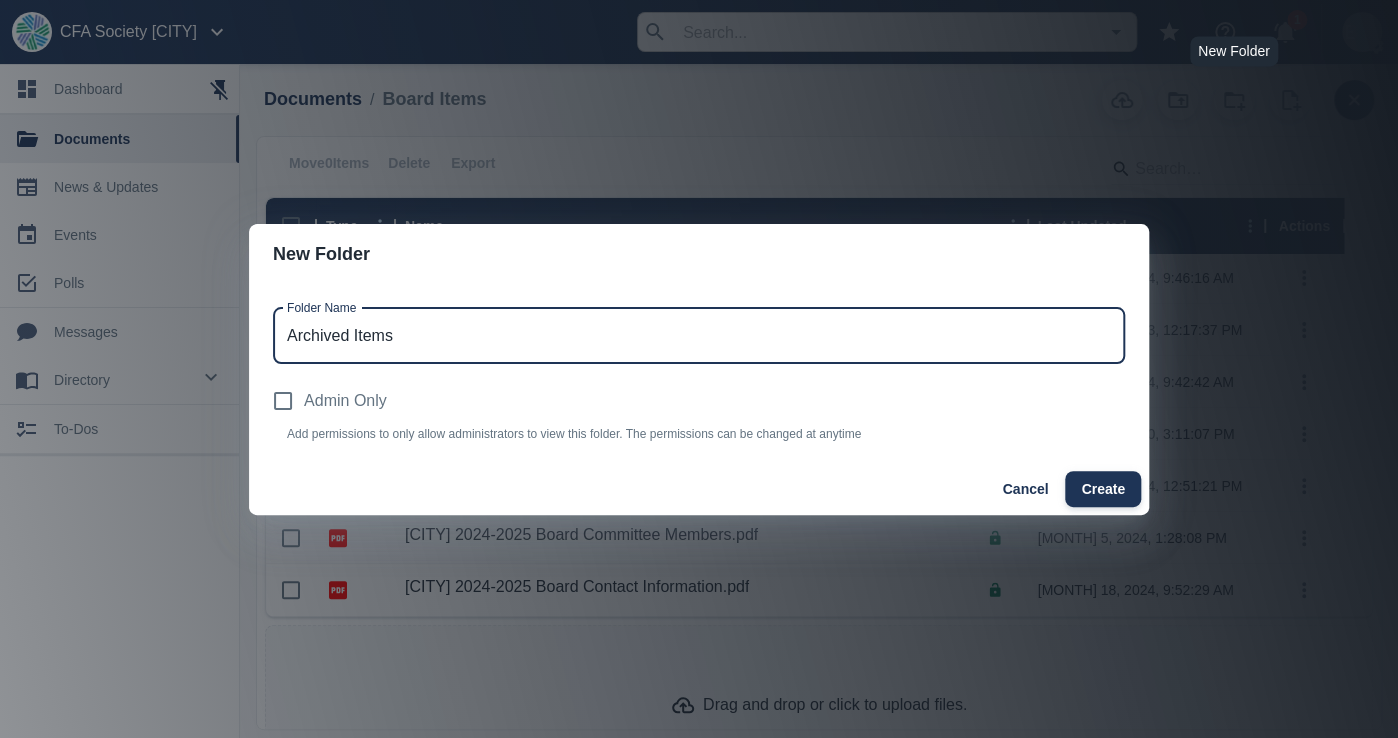 type on "Archived Items" 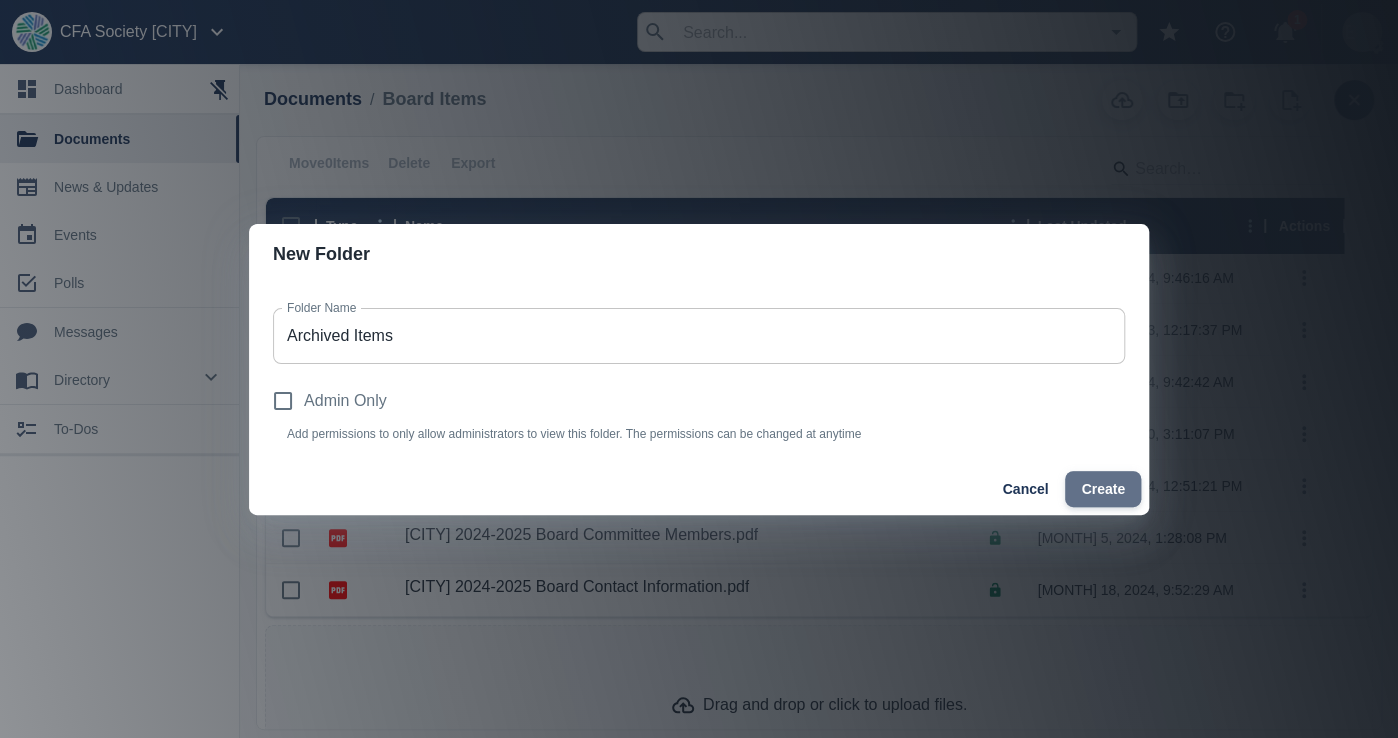 click on "Create" at bounding box center (1103, 489) 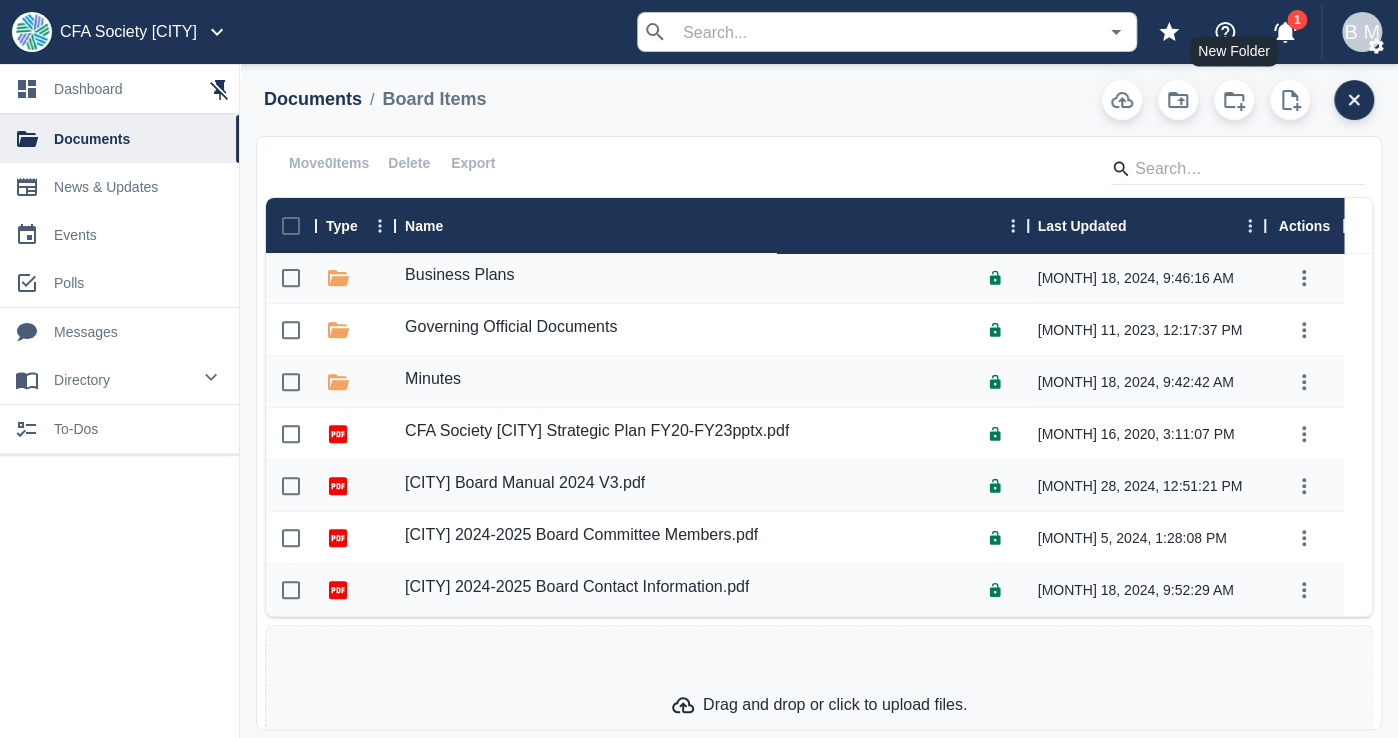 scroll, scrollTop: 432, scrollLeft: 0, axis: vertical 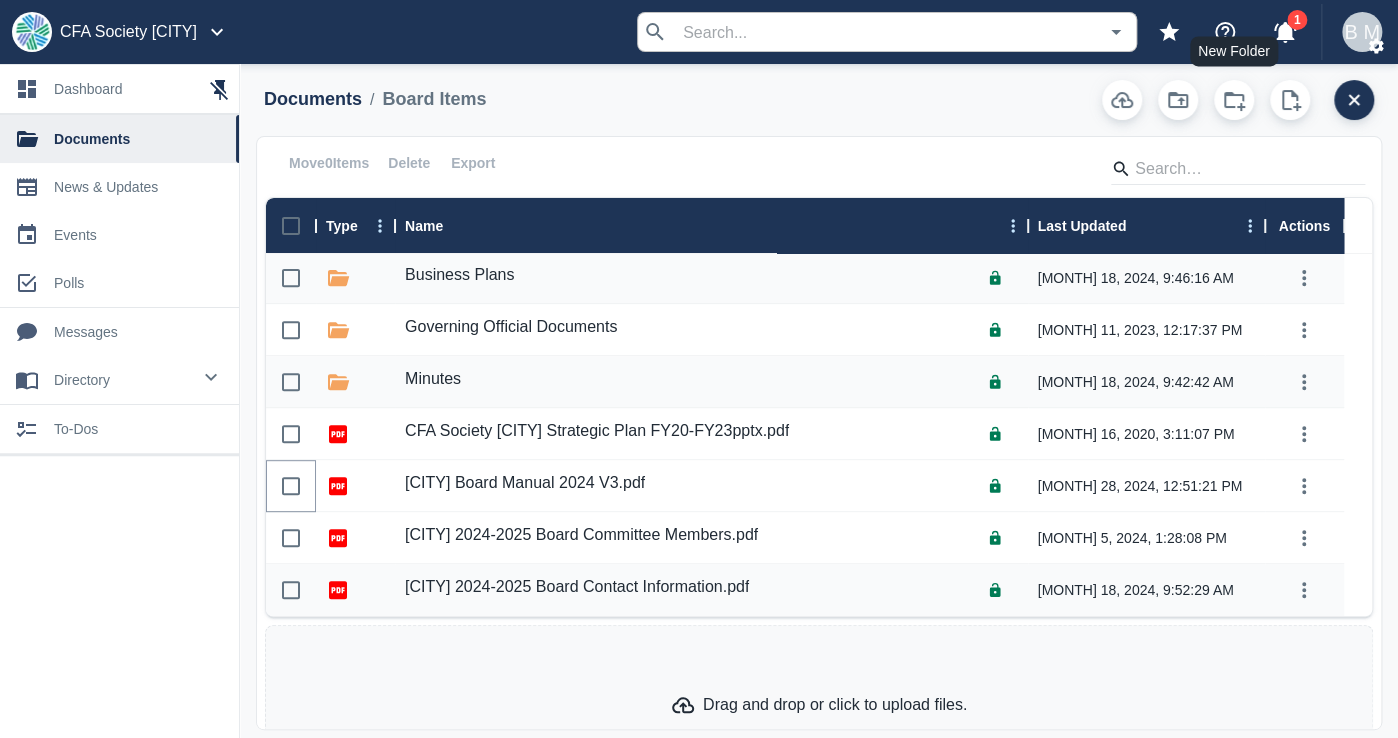 click at bounding box center (291, 486) 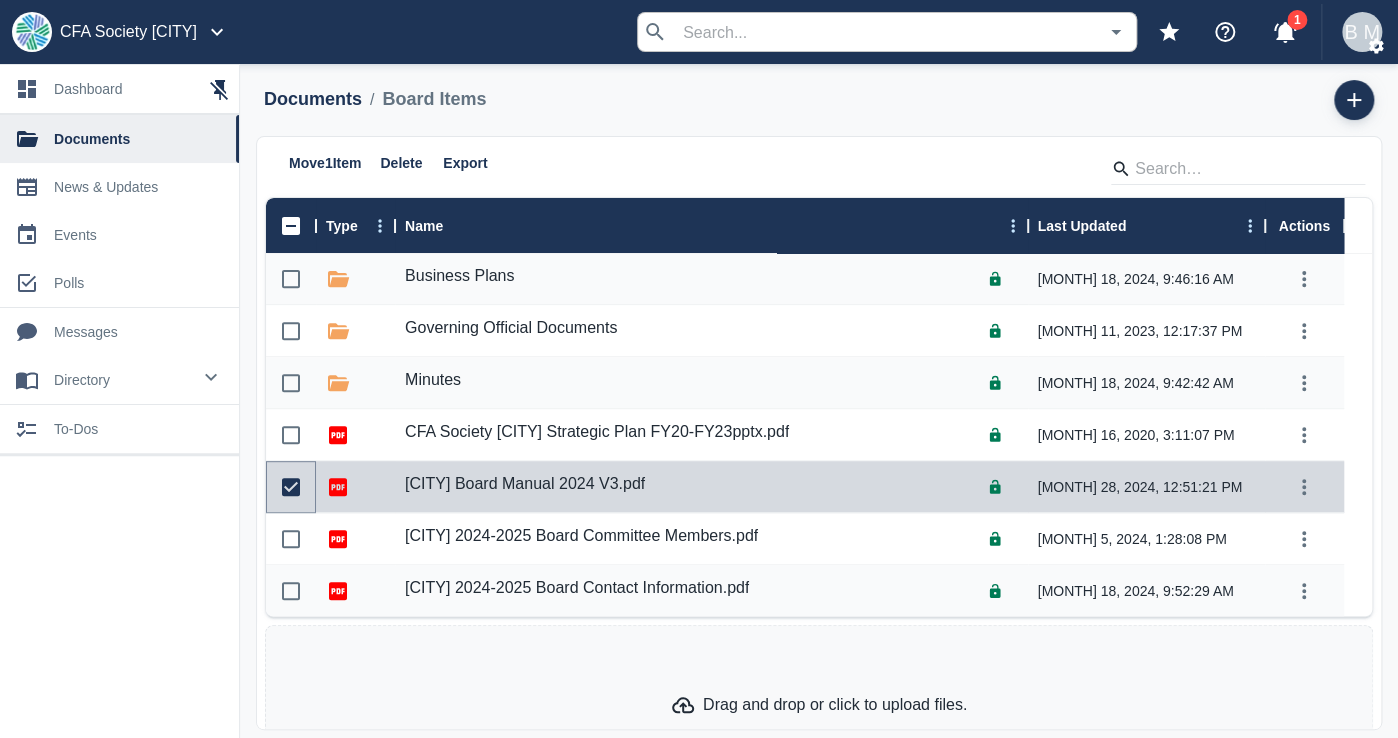 scroll, scrollTop: 432, scrollLeft: 0, axis: vertical 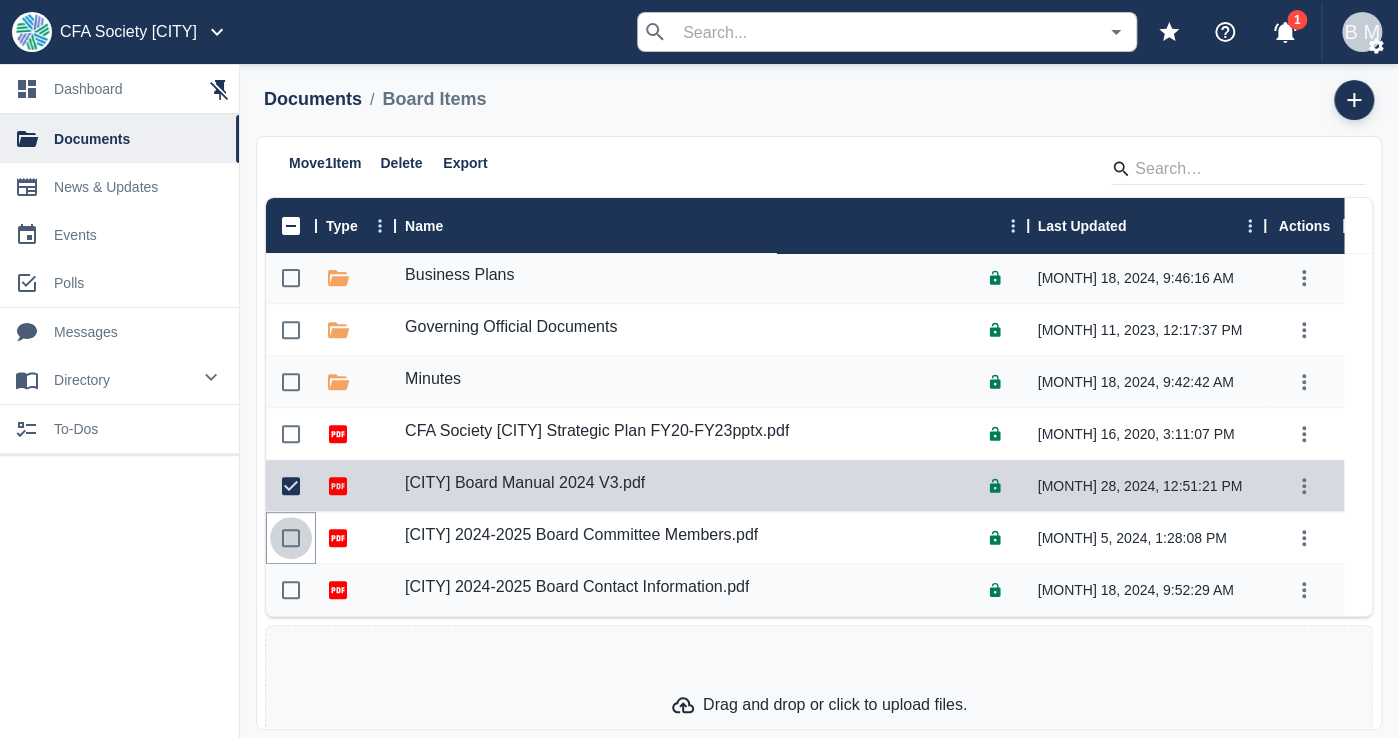 click at bounding box center [291, 538] 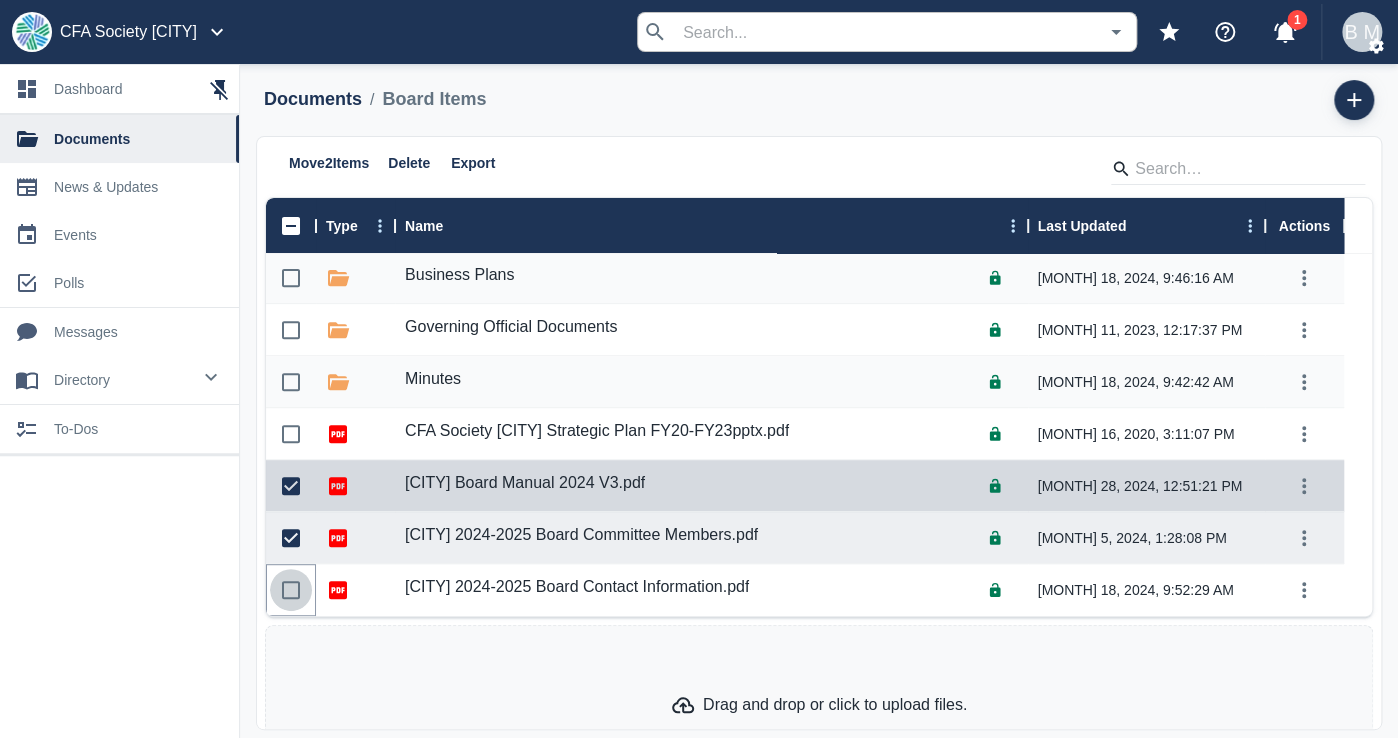 click at bounding box center (291, 590) 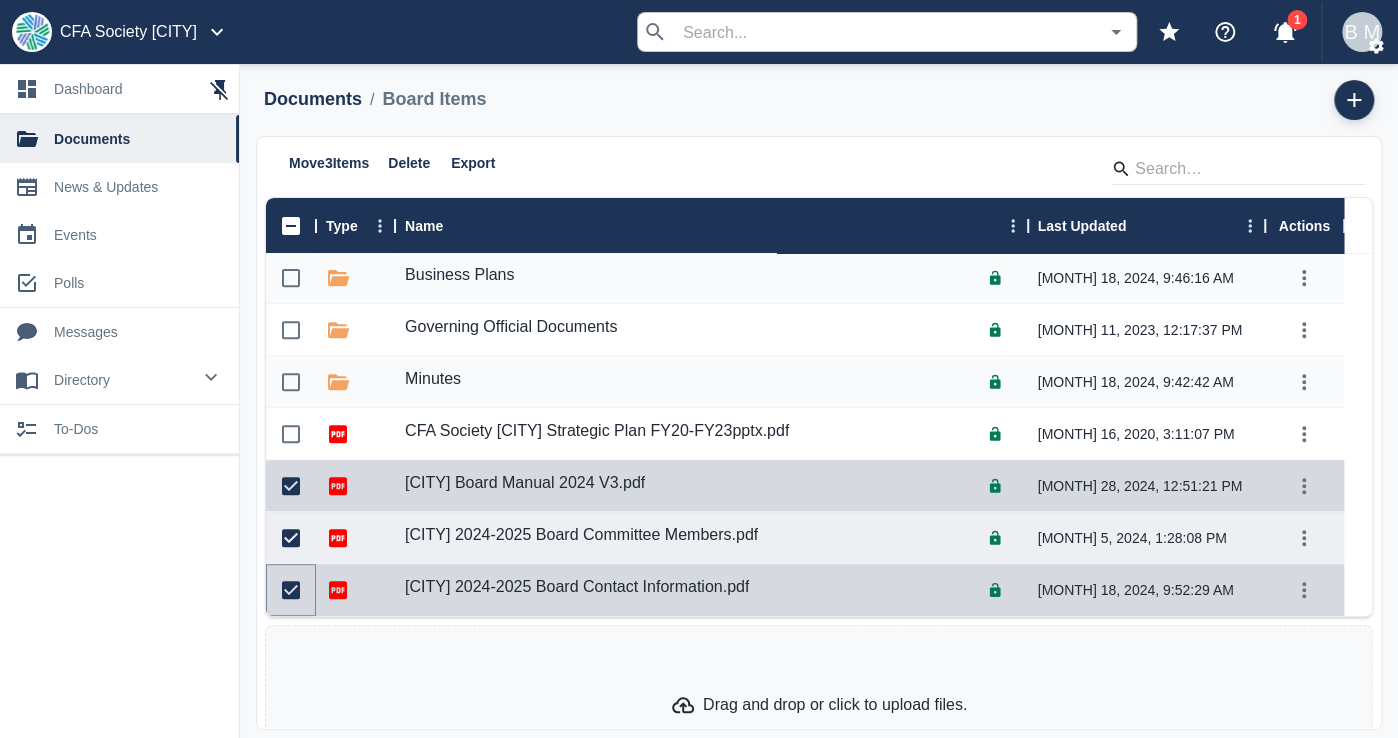scroll, scrollTop: 417, scrollLeft: 0, axis: vertical 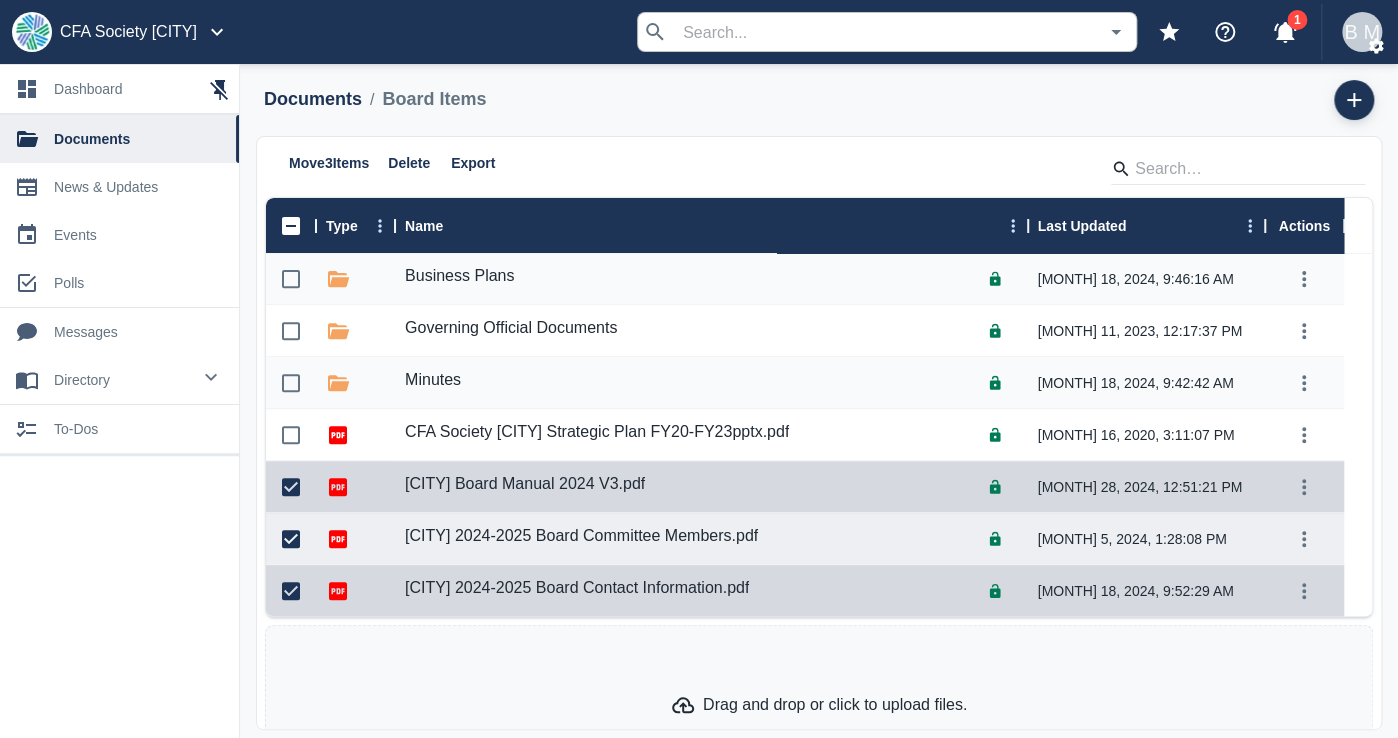 click on "Move  3  Items" at bounding box center [329, 163] 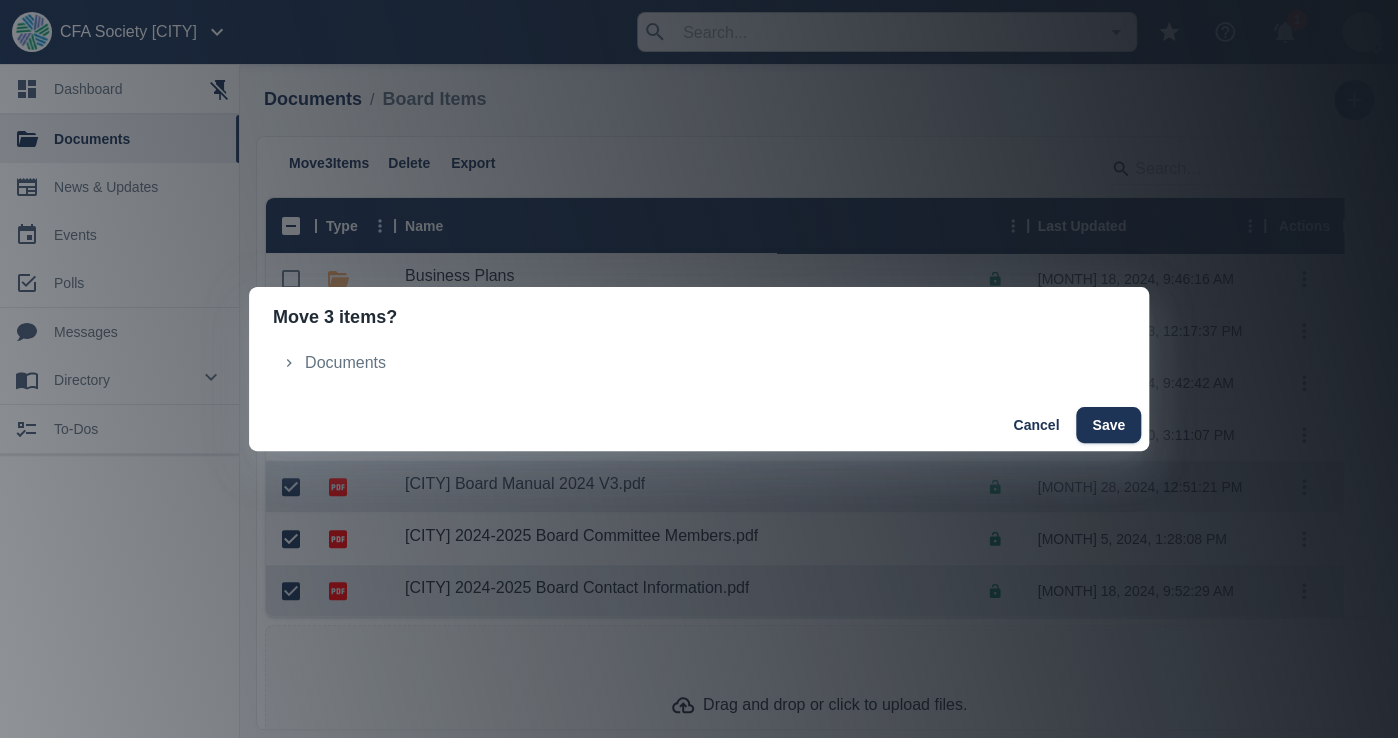 click at bounding box center [289, 363] 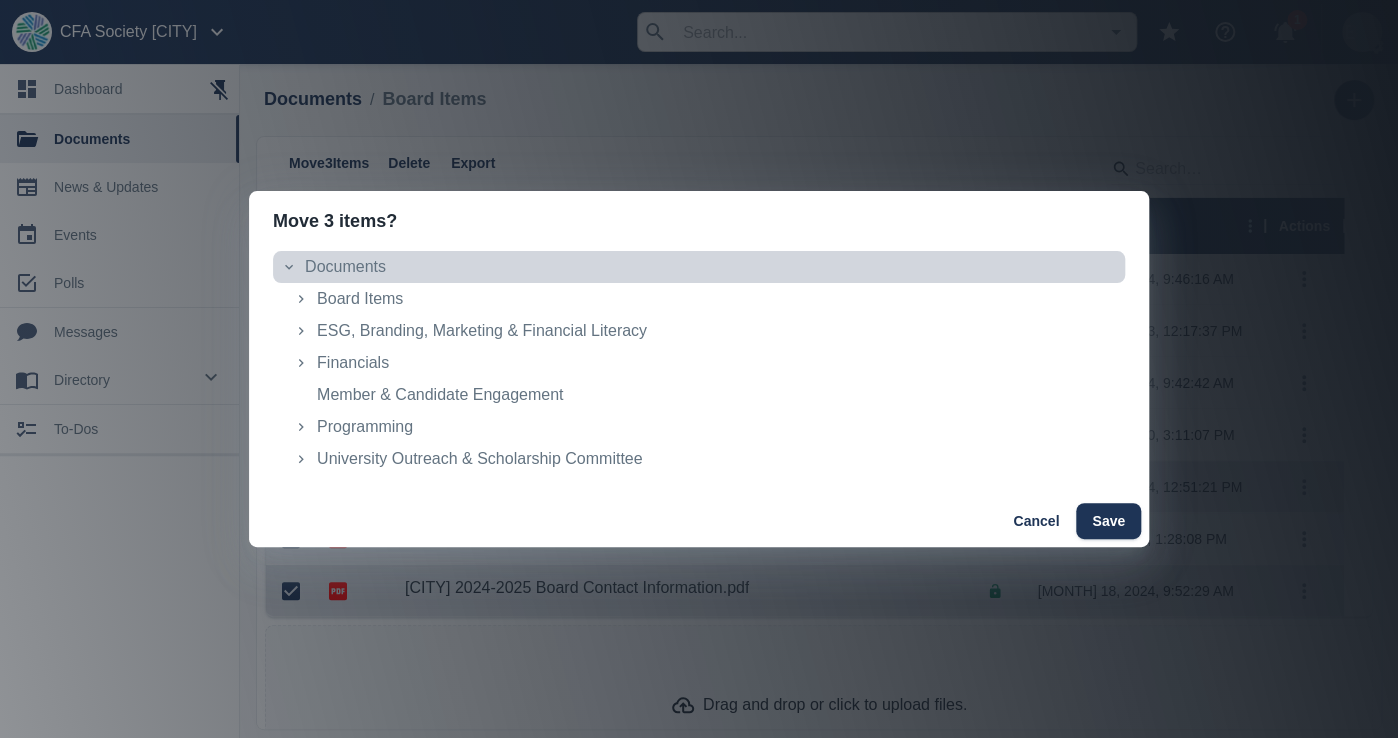 click at bounding box center (289, 267) 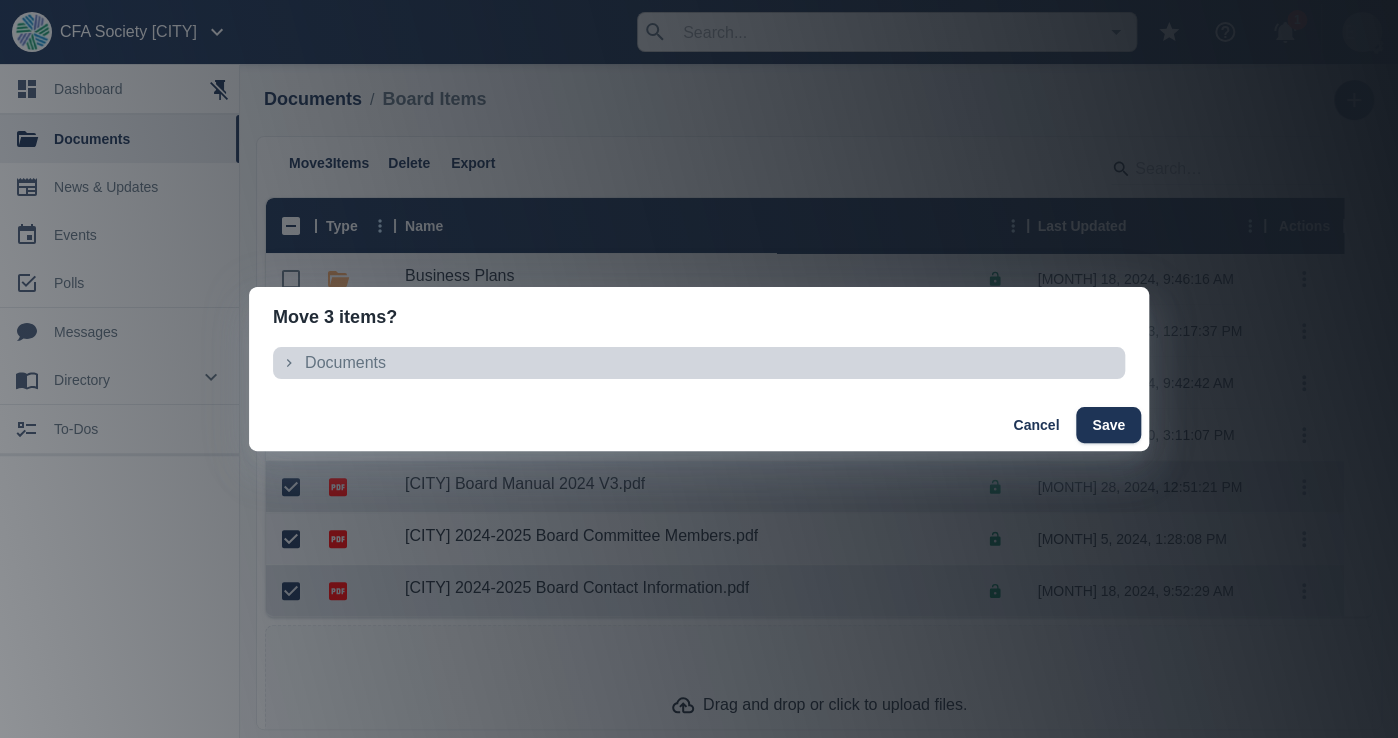 click on "Documents" at bounding box center [711, 363] 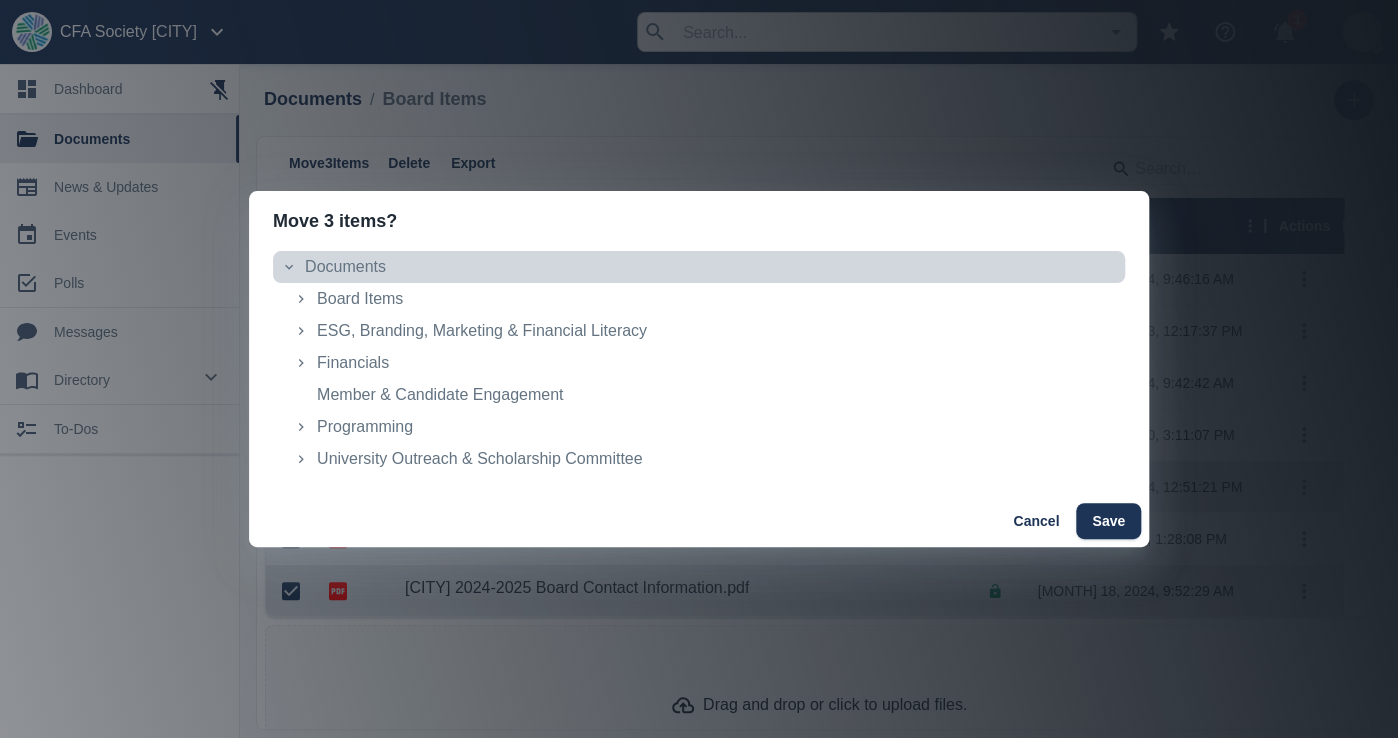 click at bounding box center (301, 299) 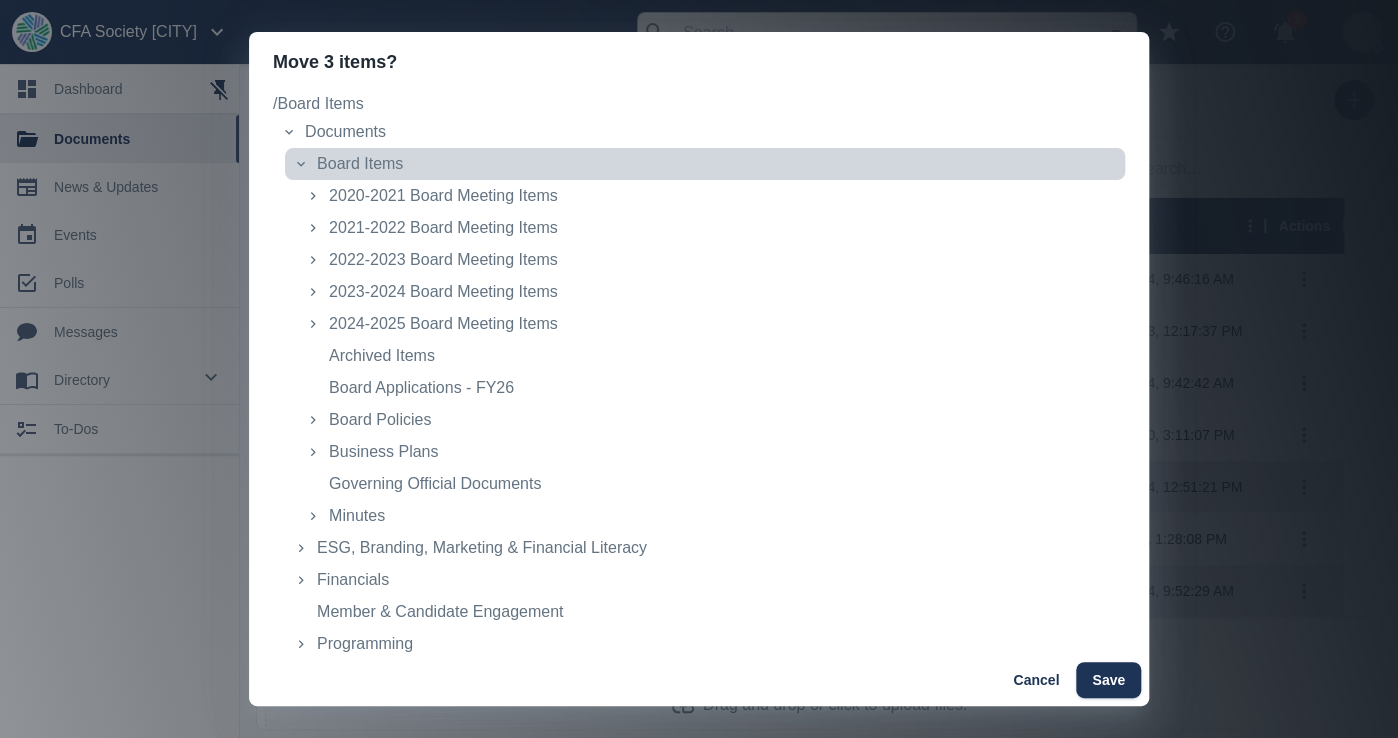 click on "Archived Items" at bounding box center (723, 356) 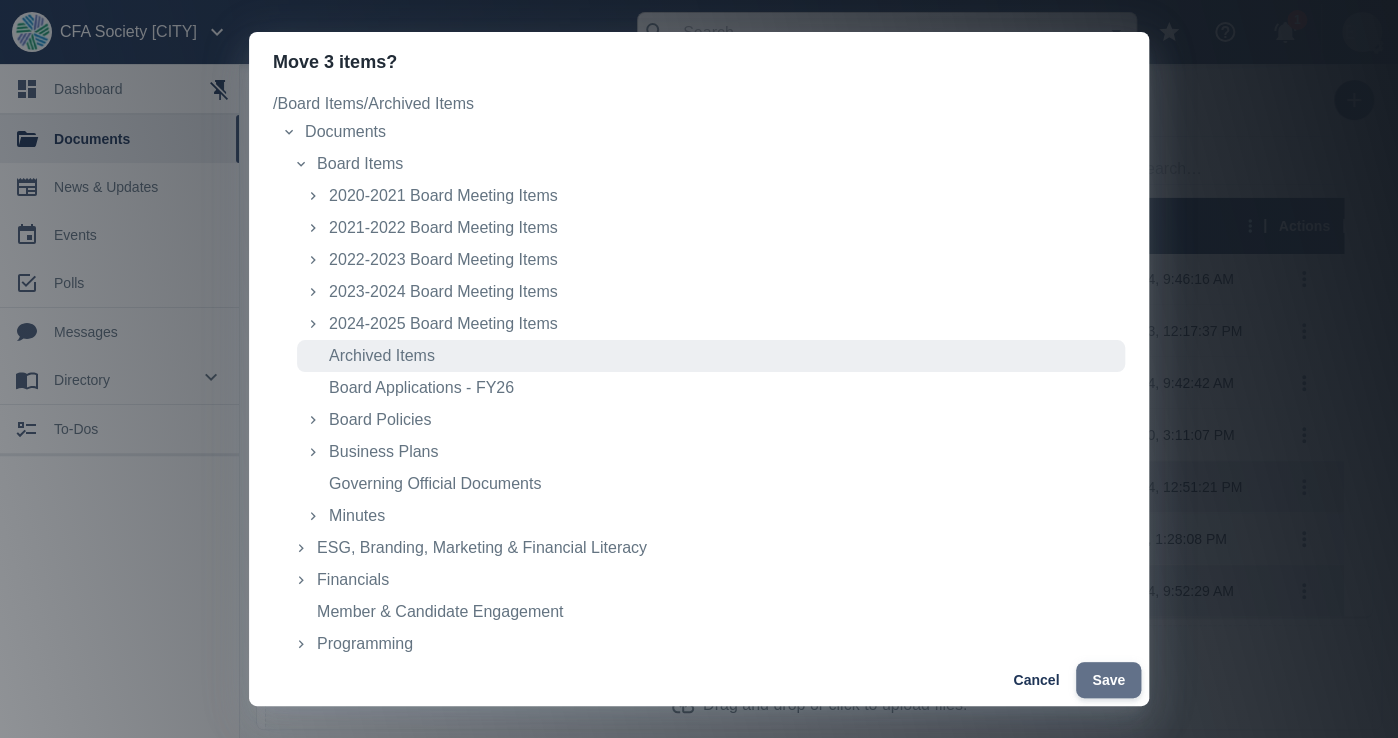 click on "Save" at bounding box center (1108, 680) 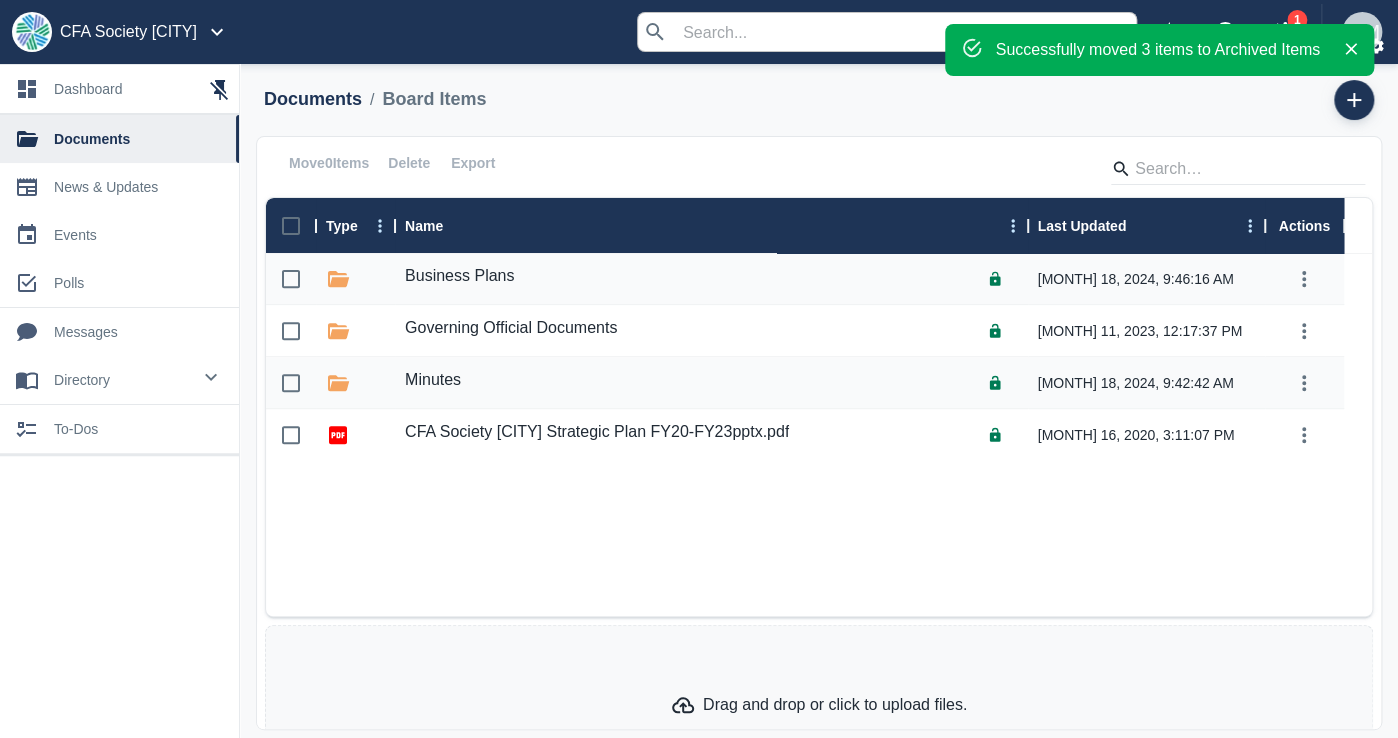 scroll, scrollTop: 261, scrollLeft: 0, axis: vertical 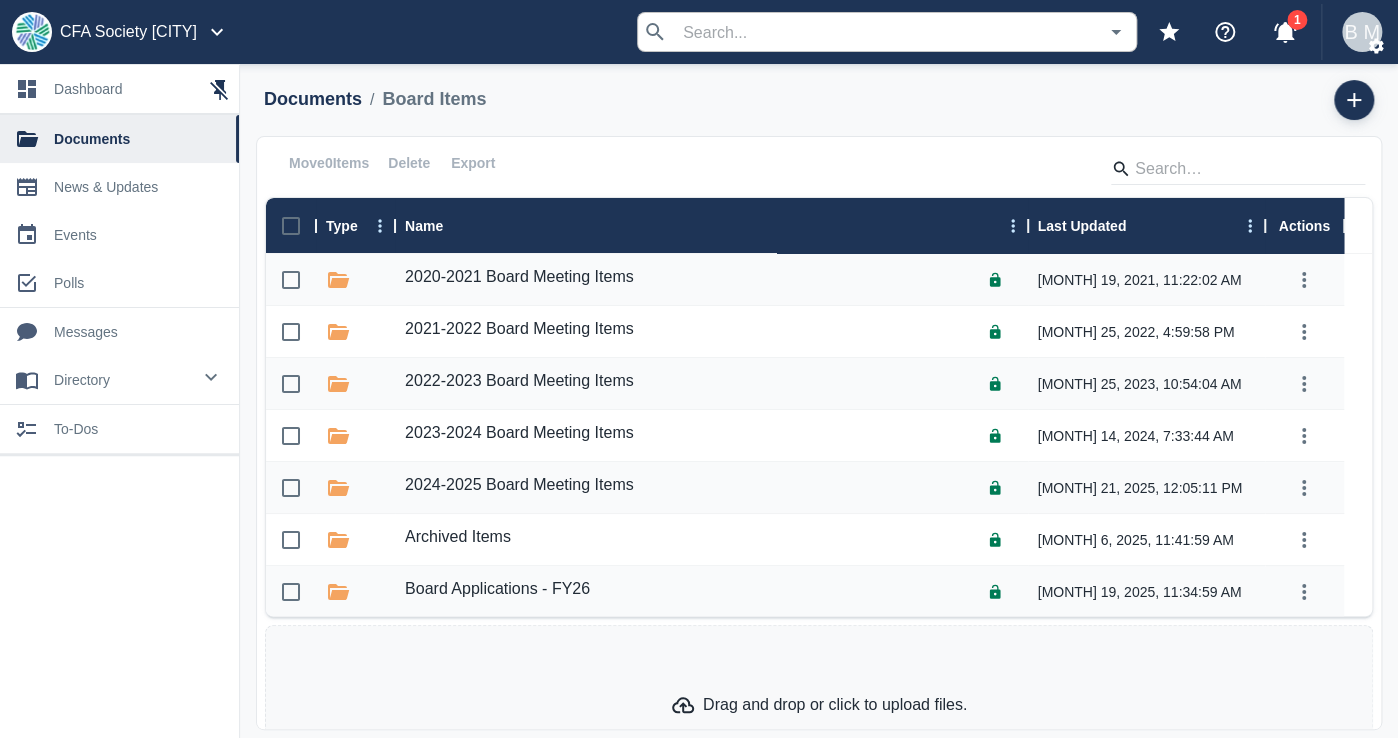 click on "0 dashboard 0 documents 0 news & updates 0 events 0 polls 0 messages 0 directory 0 to-dos" at bounding box center [119, 393] 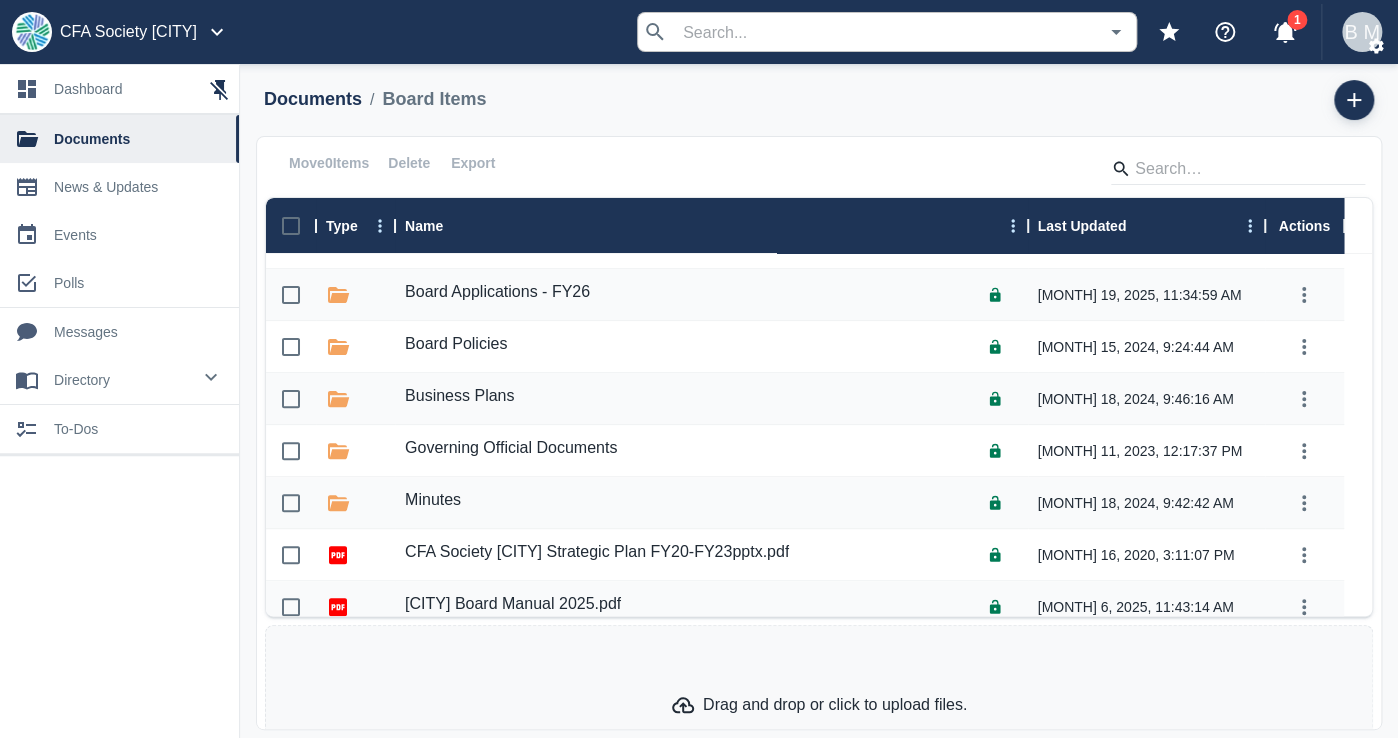 scroll, scrollTop: 300, scrollLeft: 0, axis: vertical 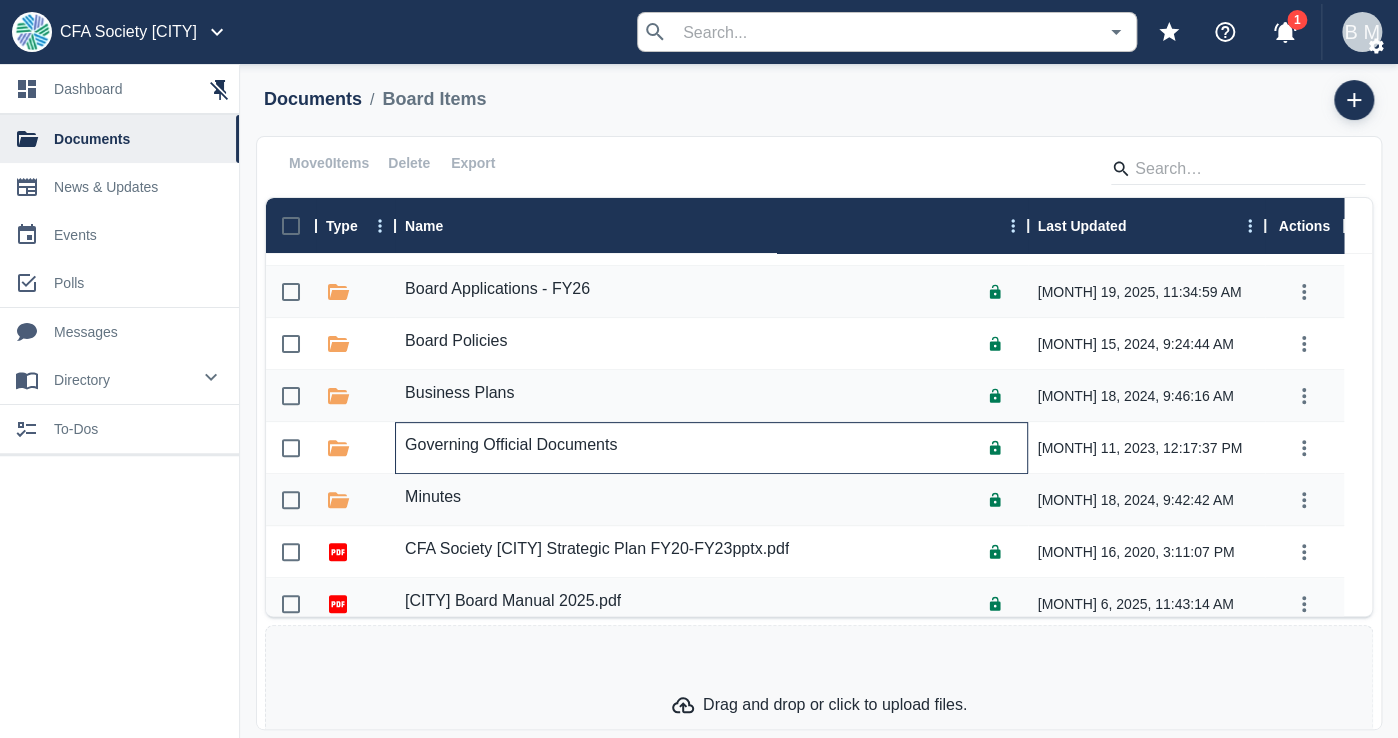 click on "Governing  Official Documents" at bounding box center [511, 445] 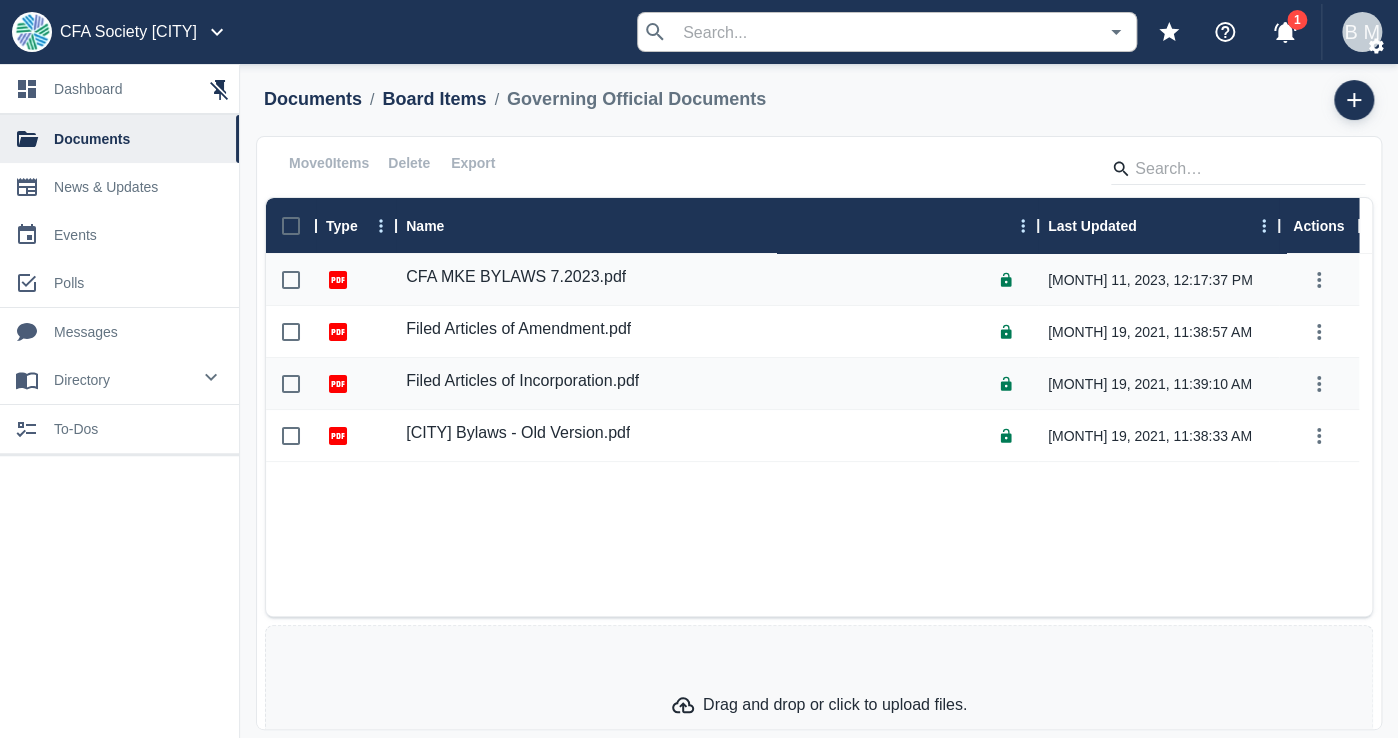 scroll, scrollTop: 0, scrollLeft: 0, axis: both 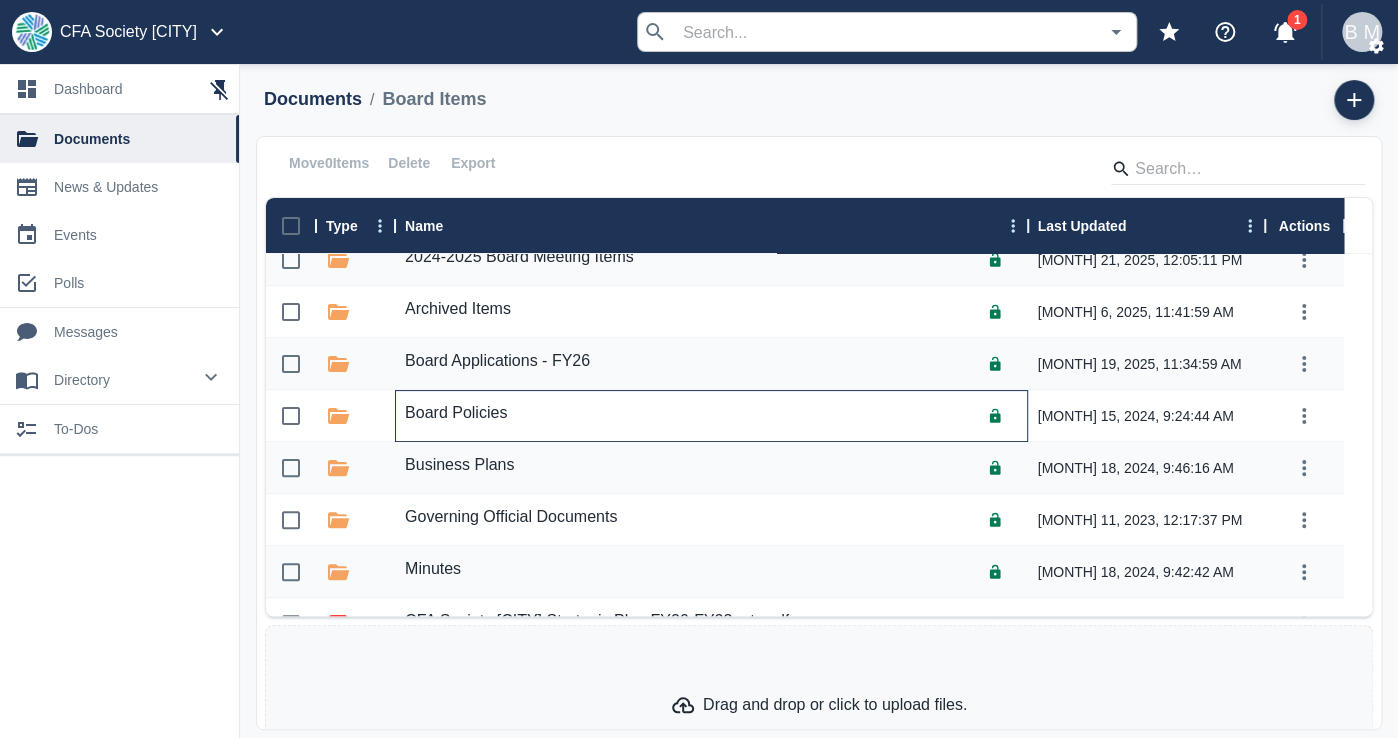 click on "Board Policies" at bounding box center (456, 413) 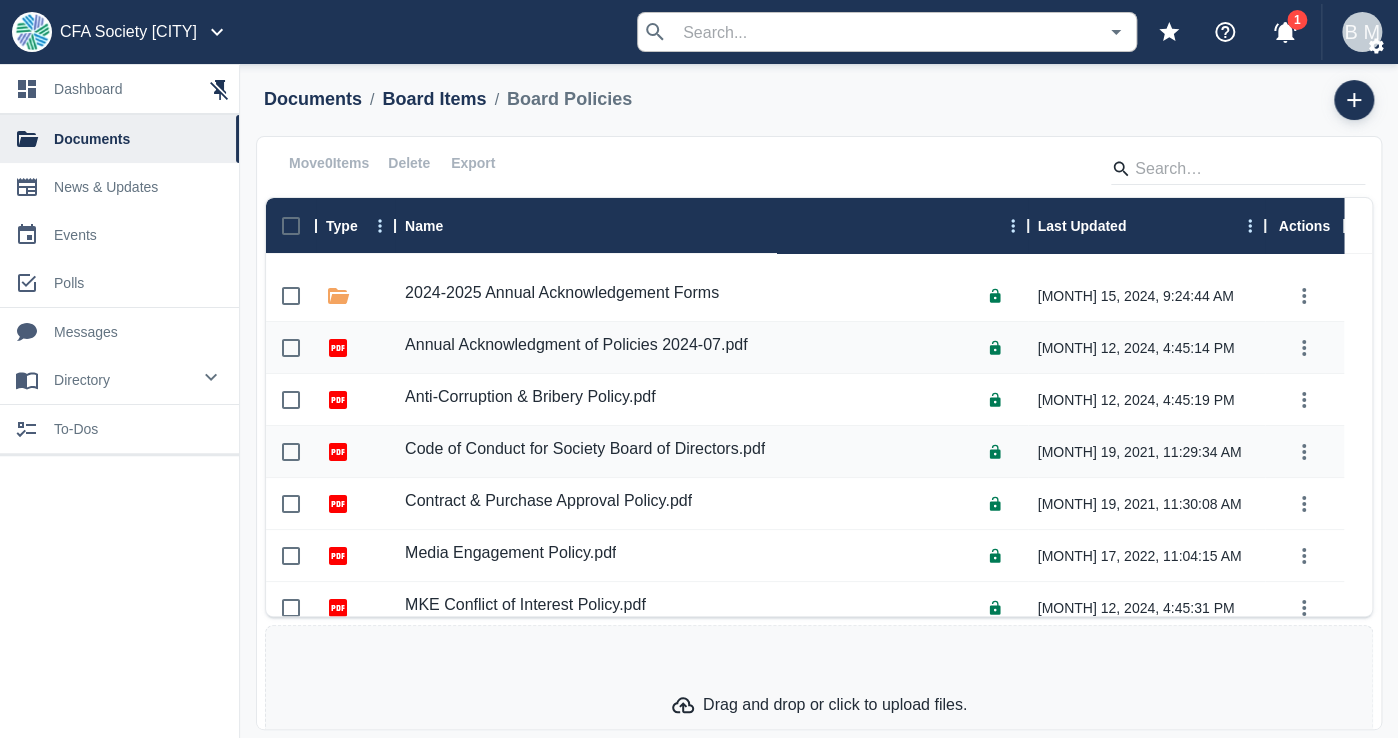 scroll, scrollTop: 0, scrollLeft: 0, axis: both 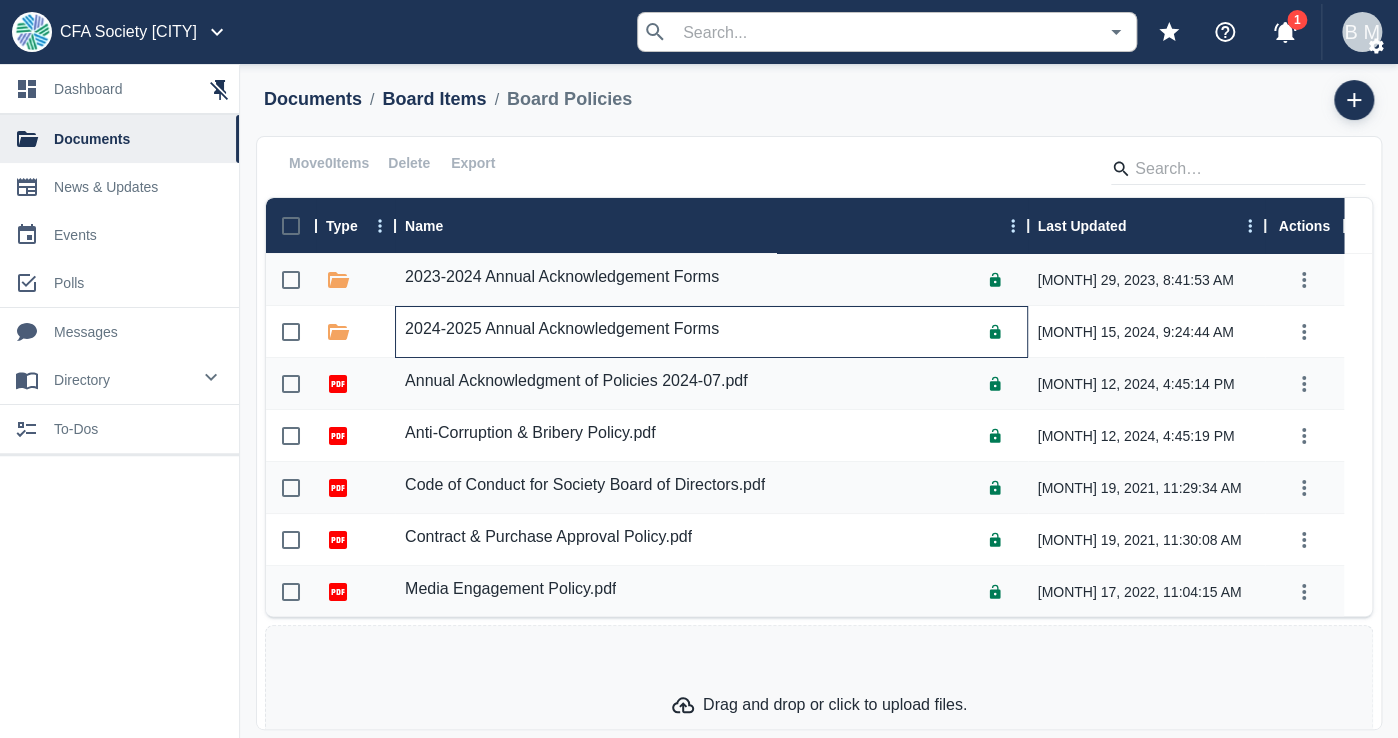 click on "2024-2025 Annual Acknowledgement Forms" at bounding box center (562, 329) 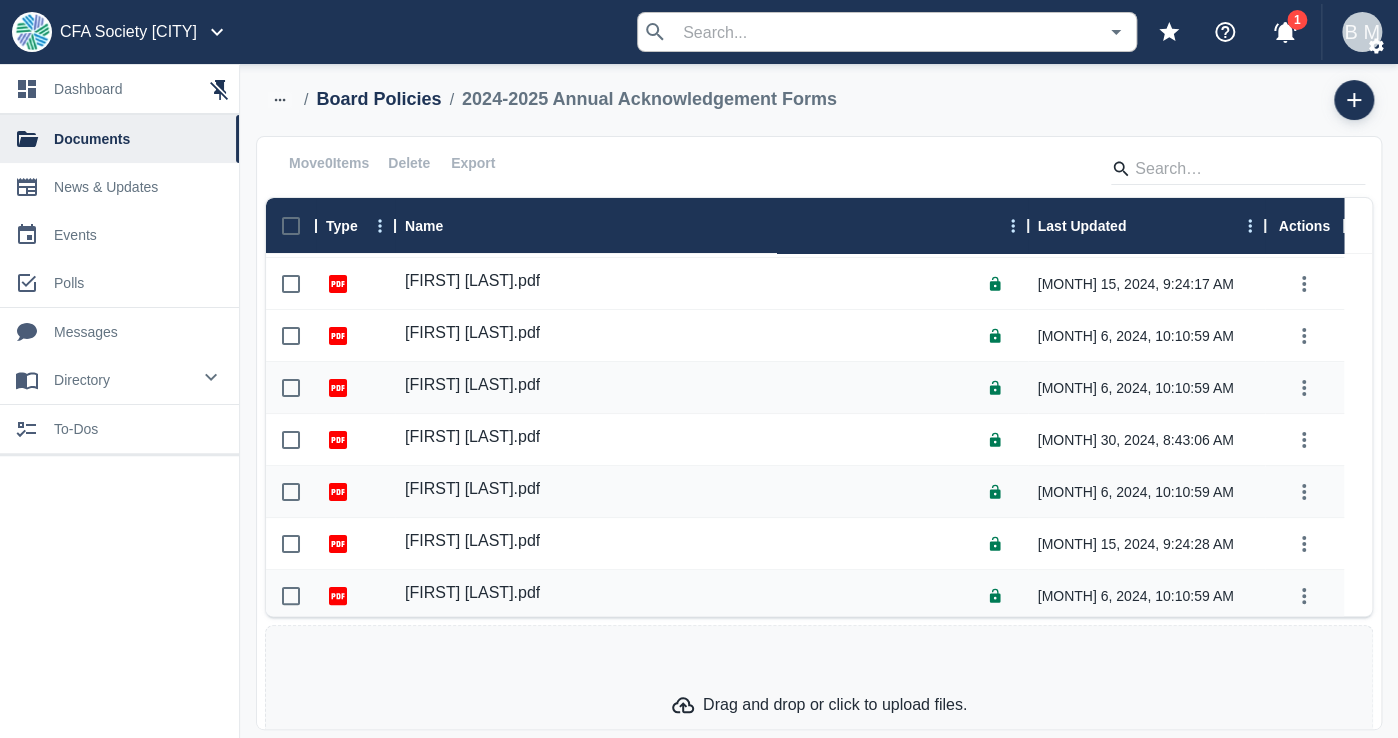 scroll, scrollTop: 172, scrollLeft: 0, axis: vertical 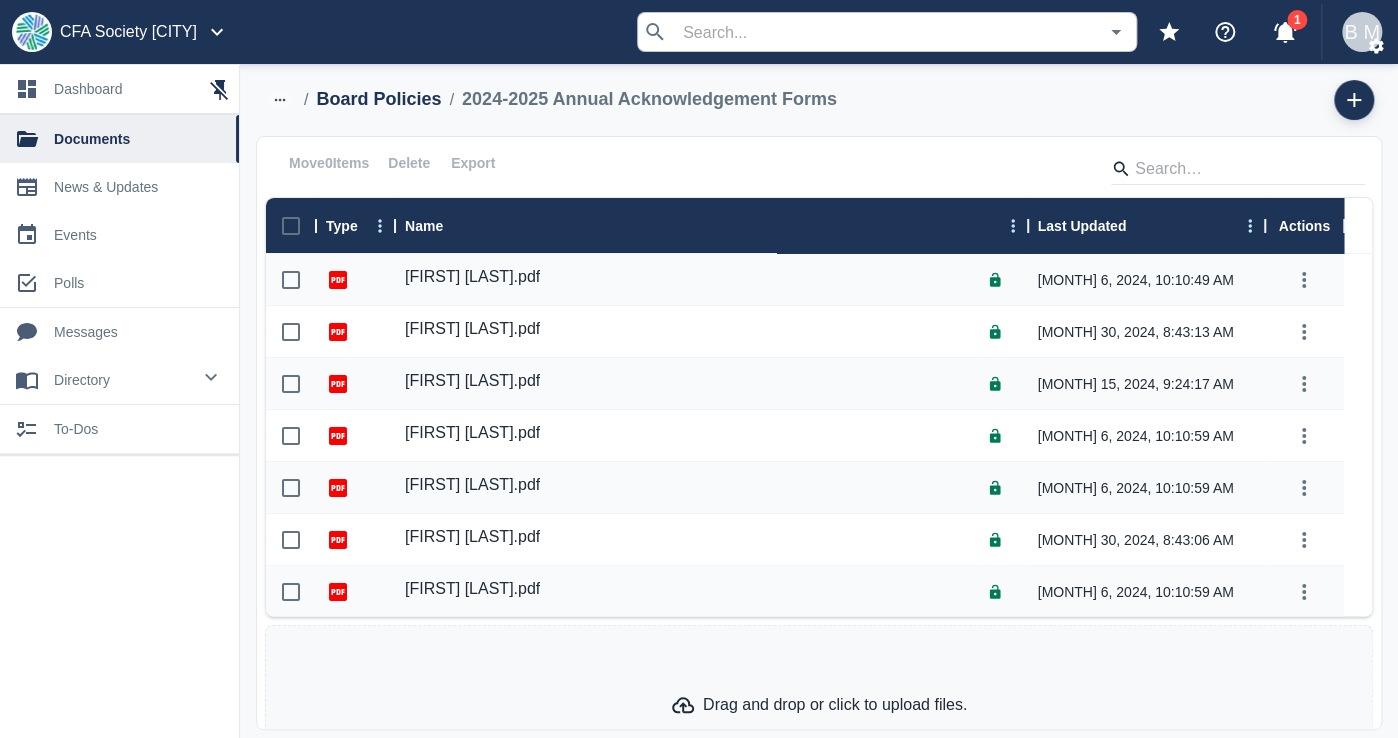 click on "0 dashboard 0 documents 0 news & updates 0 events 0 polls 0 messages 0 directory 0 to-dos" at bounding box center [119, 393] 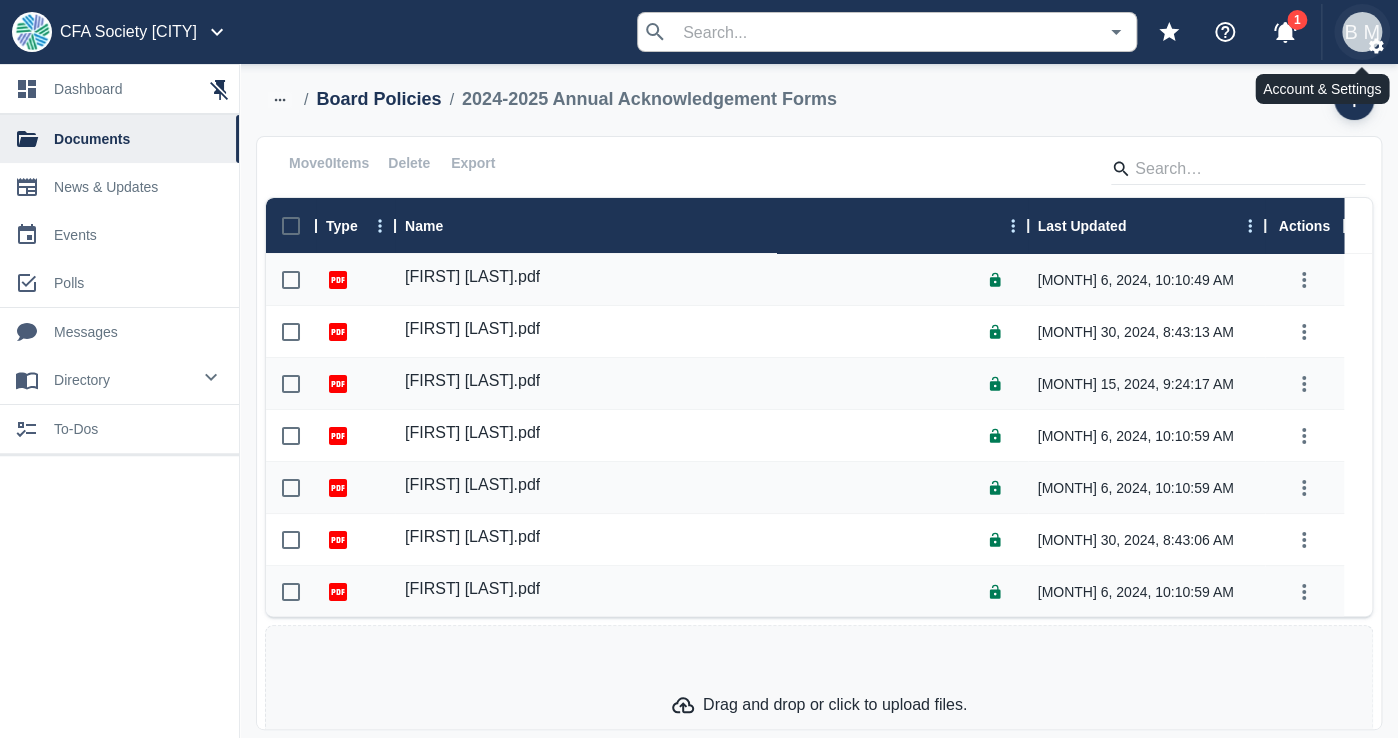 click on "B M" at bounding box center (1362, 32) 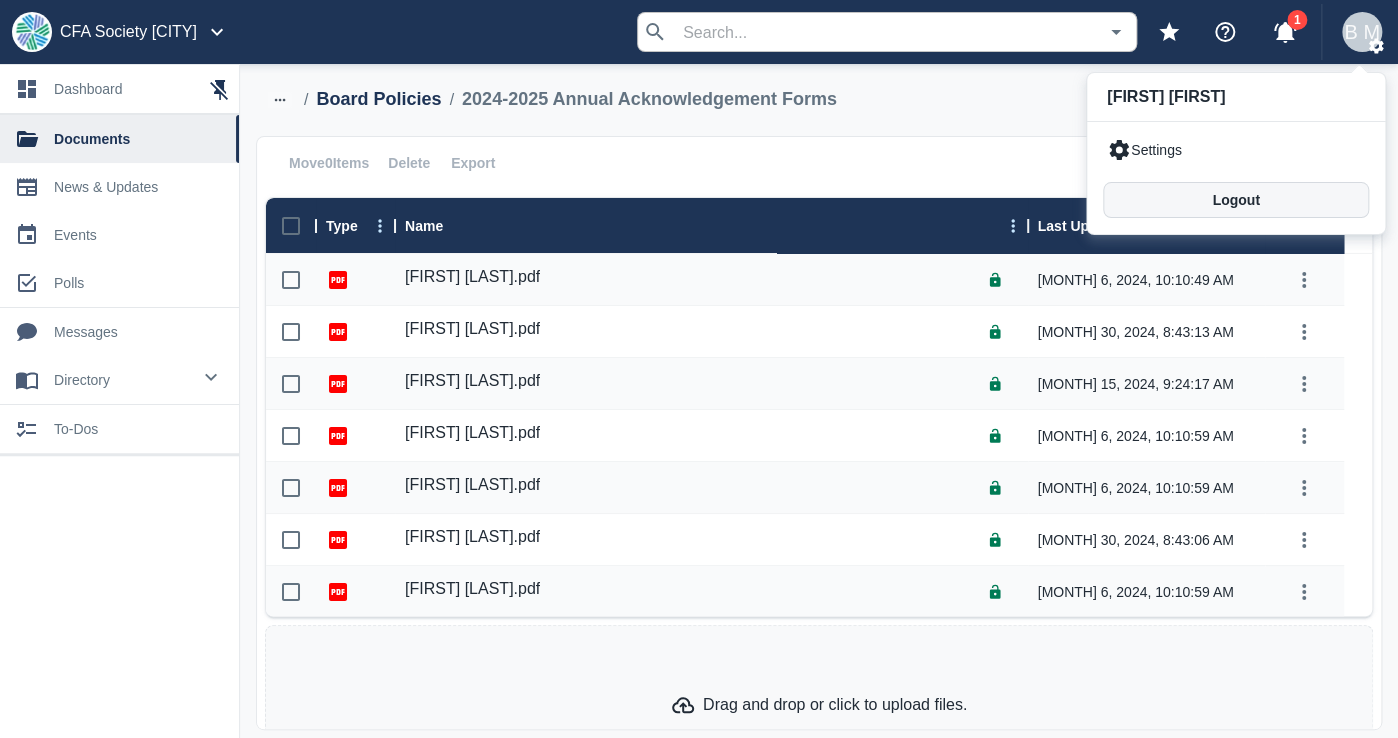 click on "Logout" at bounding box center (1236, 200) 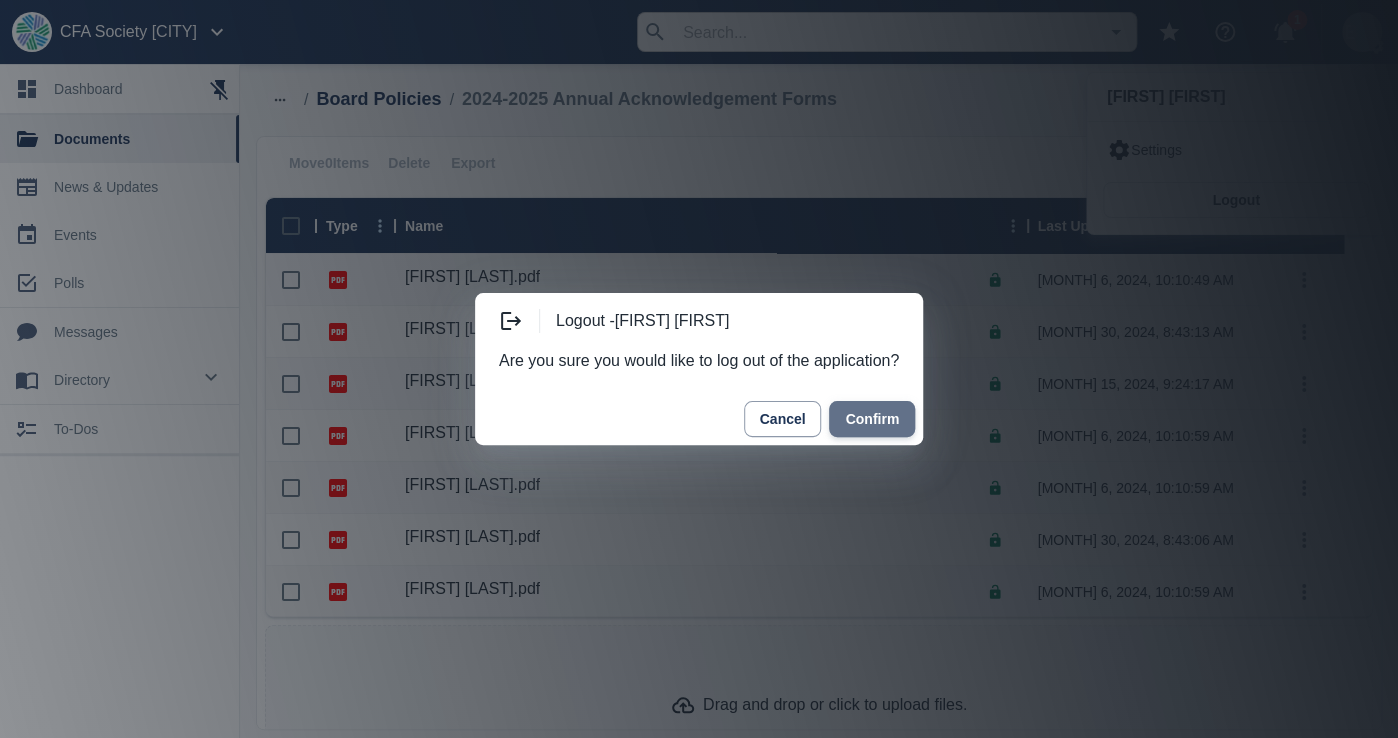click on "Confirm" at bounding box center [872, 419] 